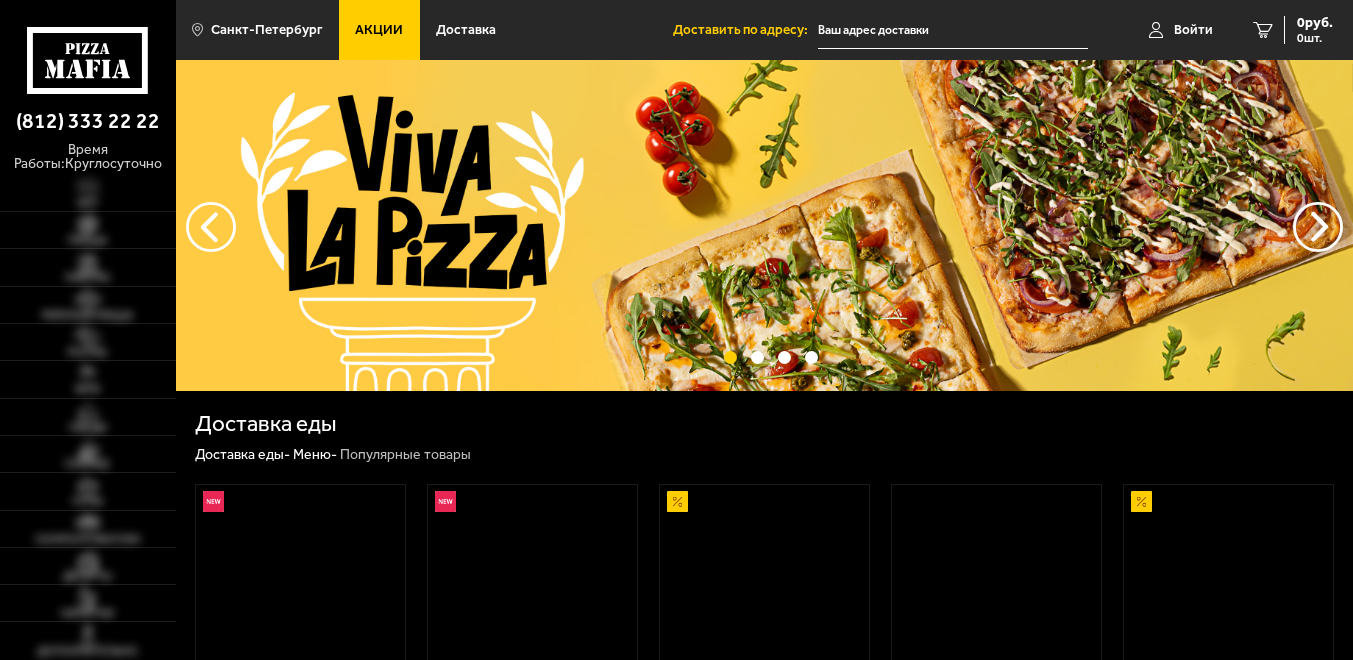 scroll, scrollTop: 0, scrollLeft: 0, axis: both 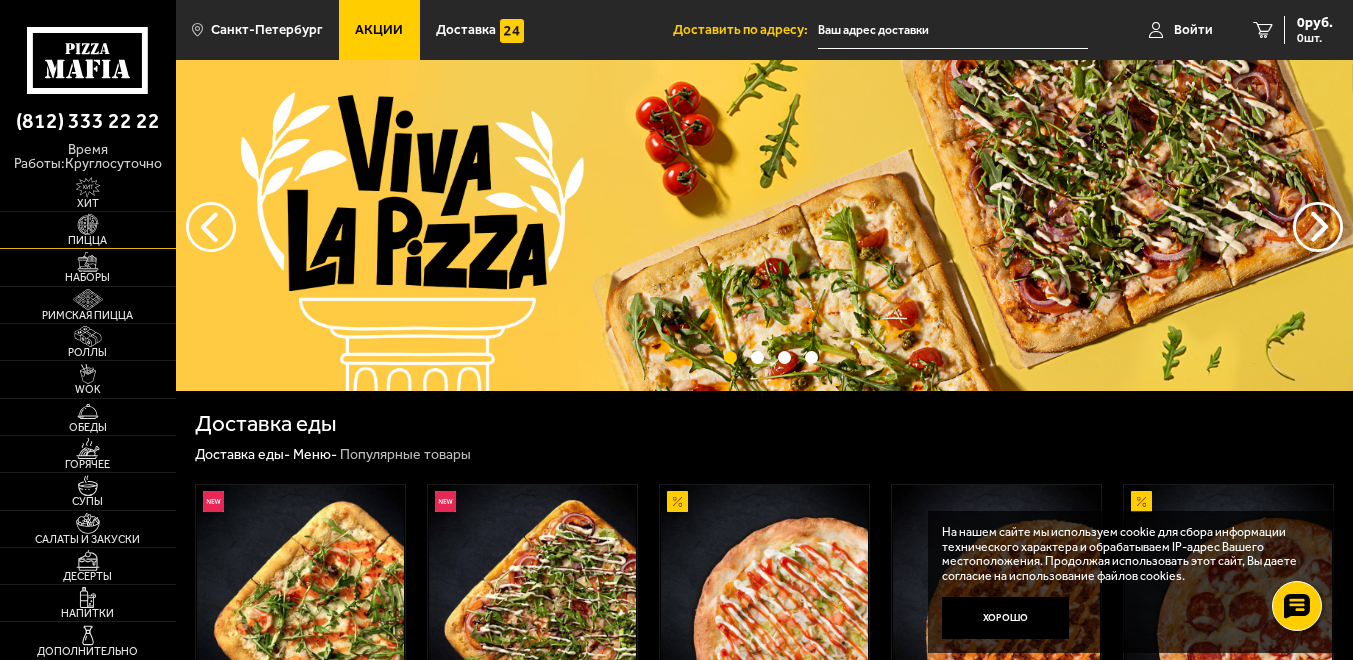 click on "Пицца" at bounding box center [88, 240] 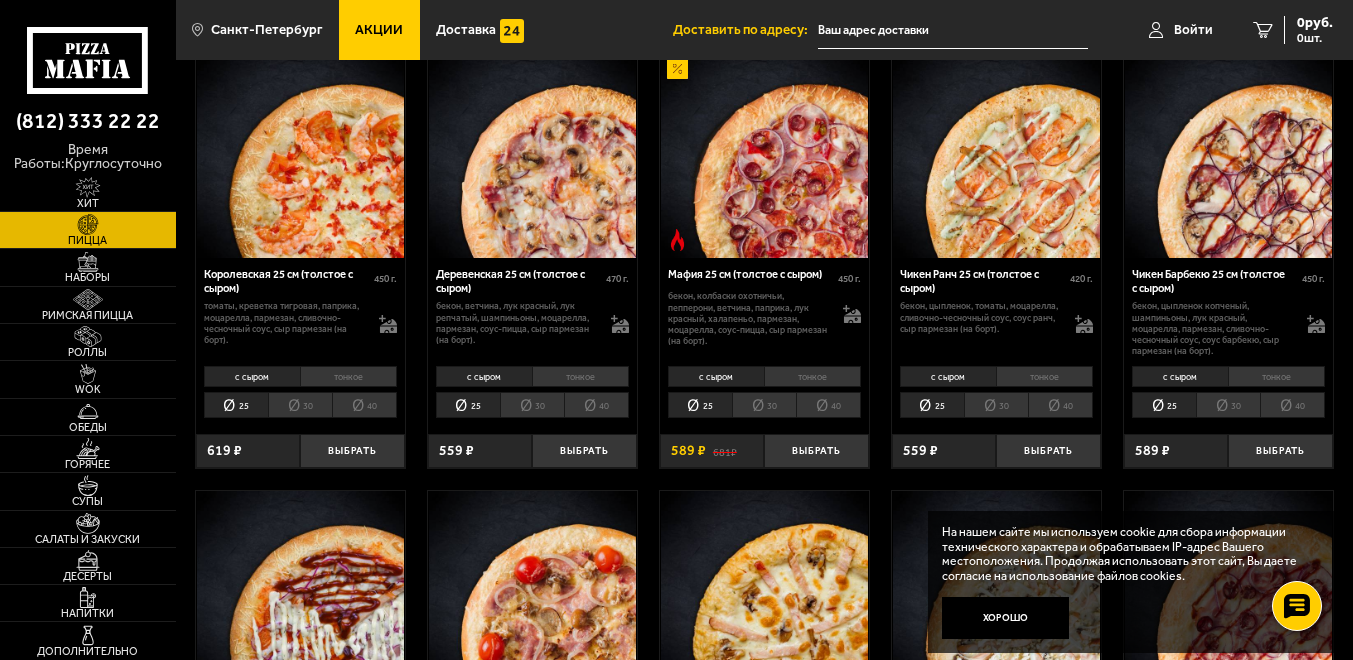scroll, scrollTop: 1500, scrollLeft: 0, axis: vertical 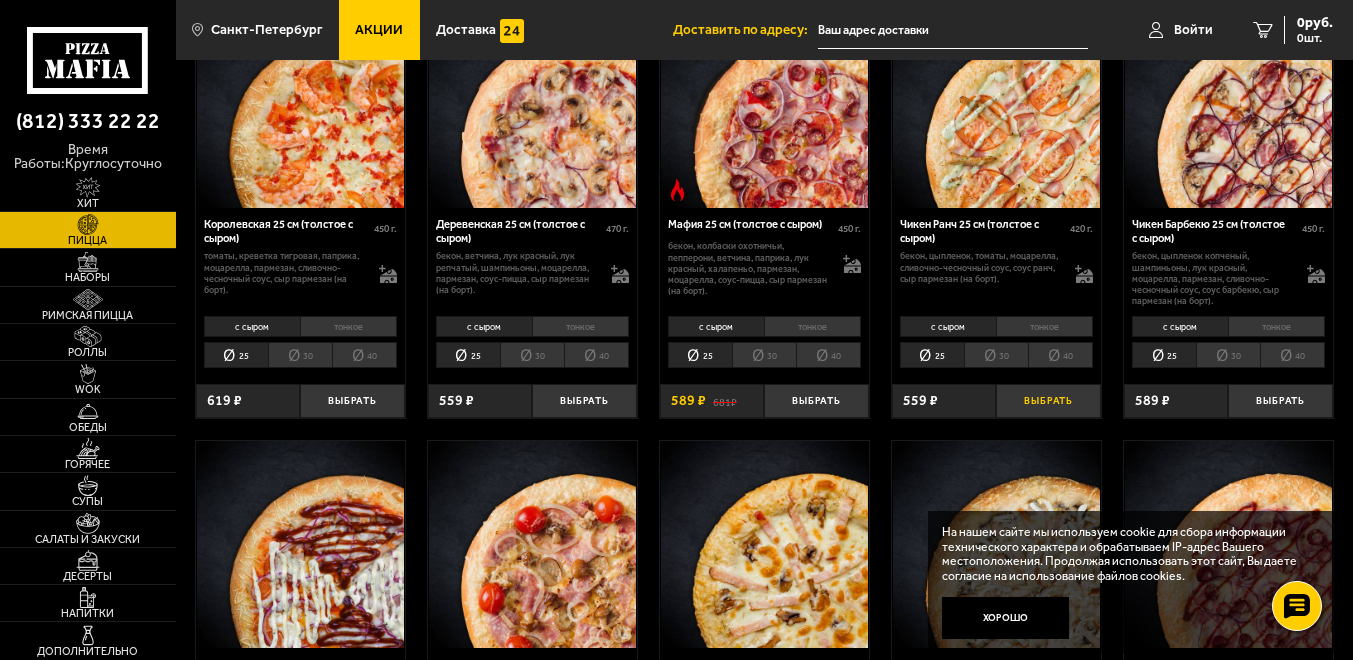 click on "Выбрать" at bounding box center [1048, 401] 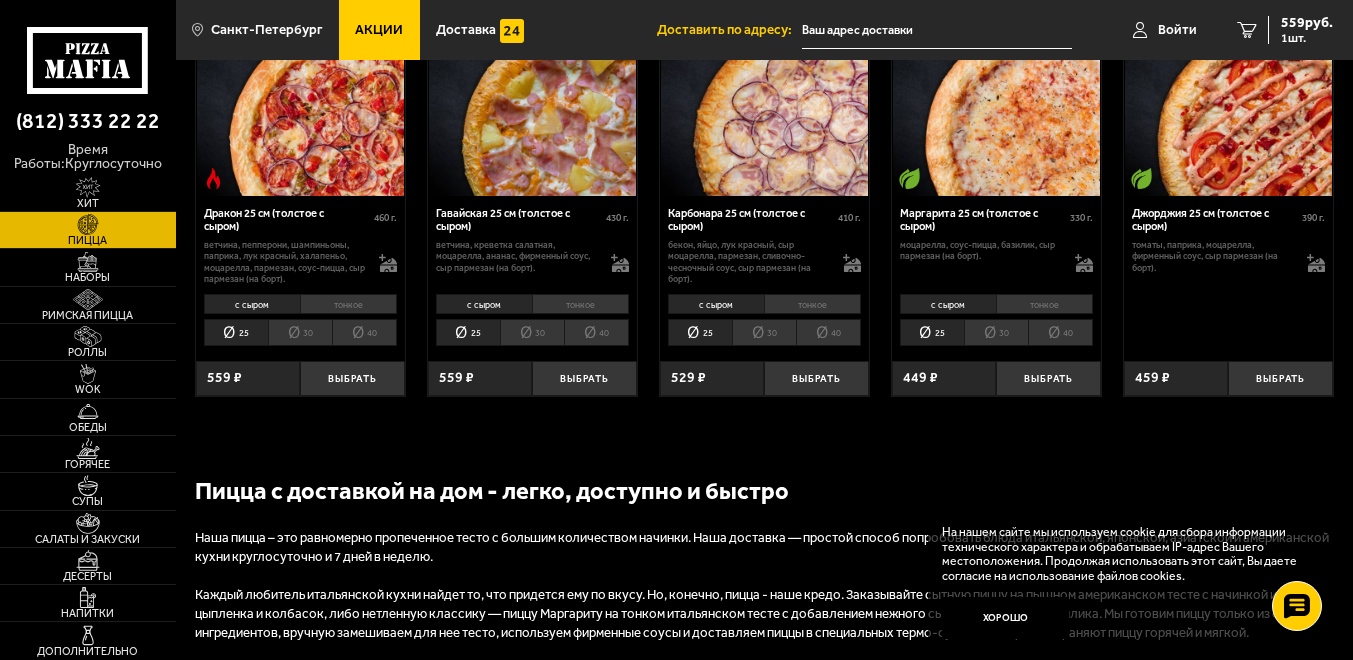 scroll, scrollTop: 2400, scrollLeft: 0, axis: vertical 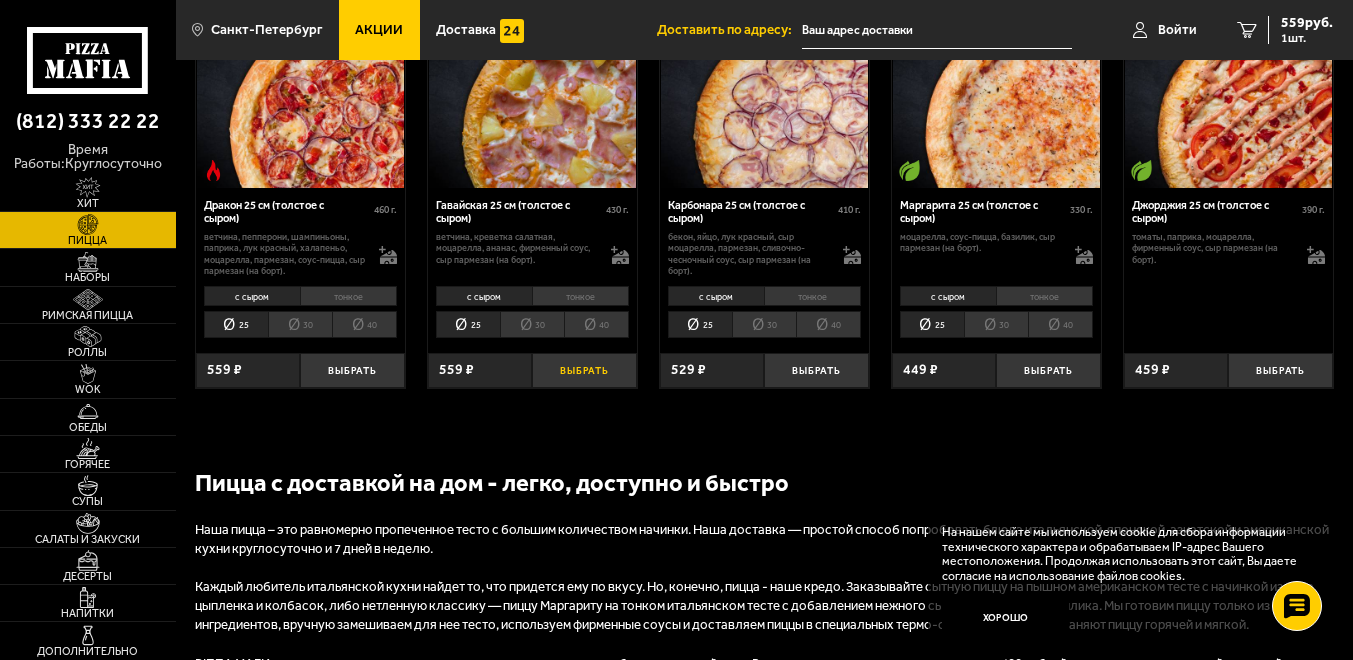 click on "Выбрать" at bounding box center [584, 370] 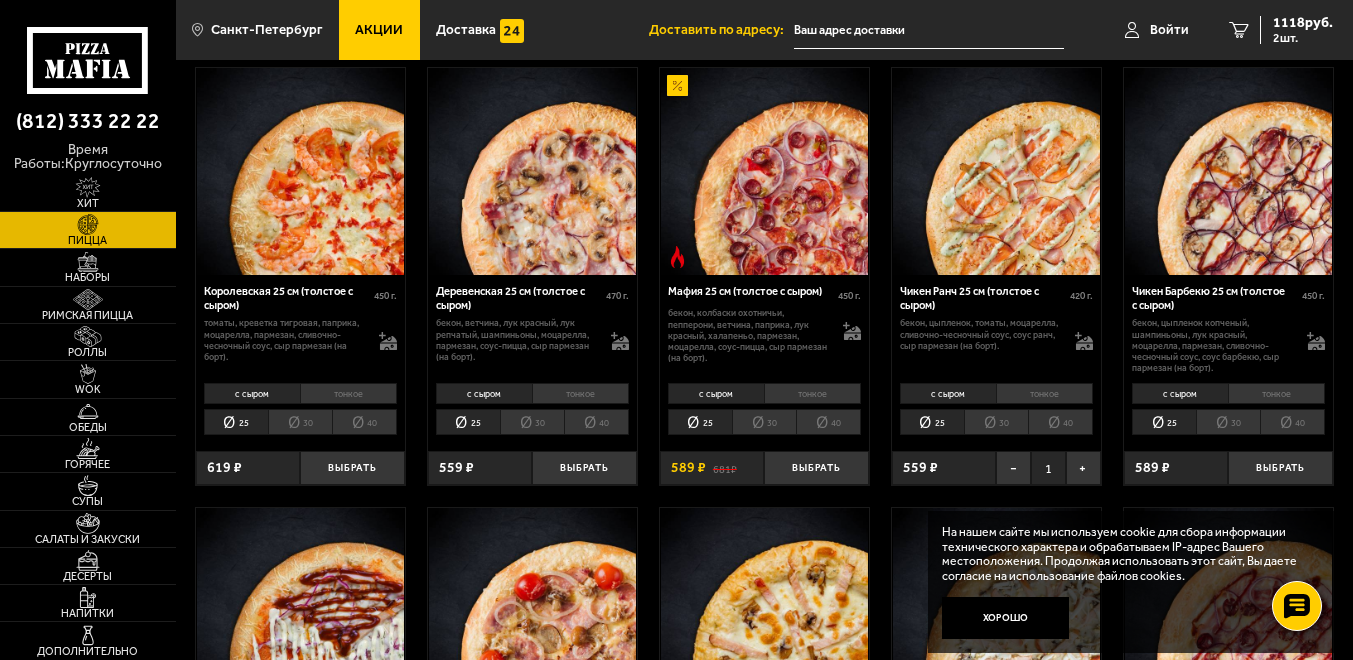 scroll, scrollTop: 1400, scrollLeft: 0, axis: vertical 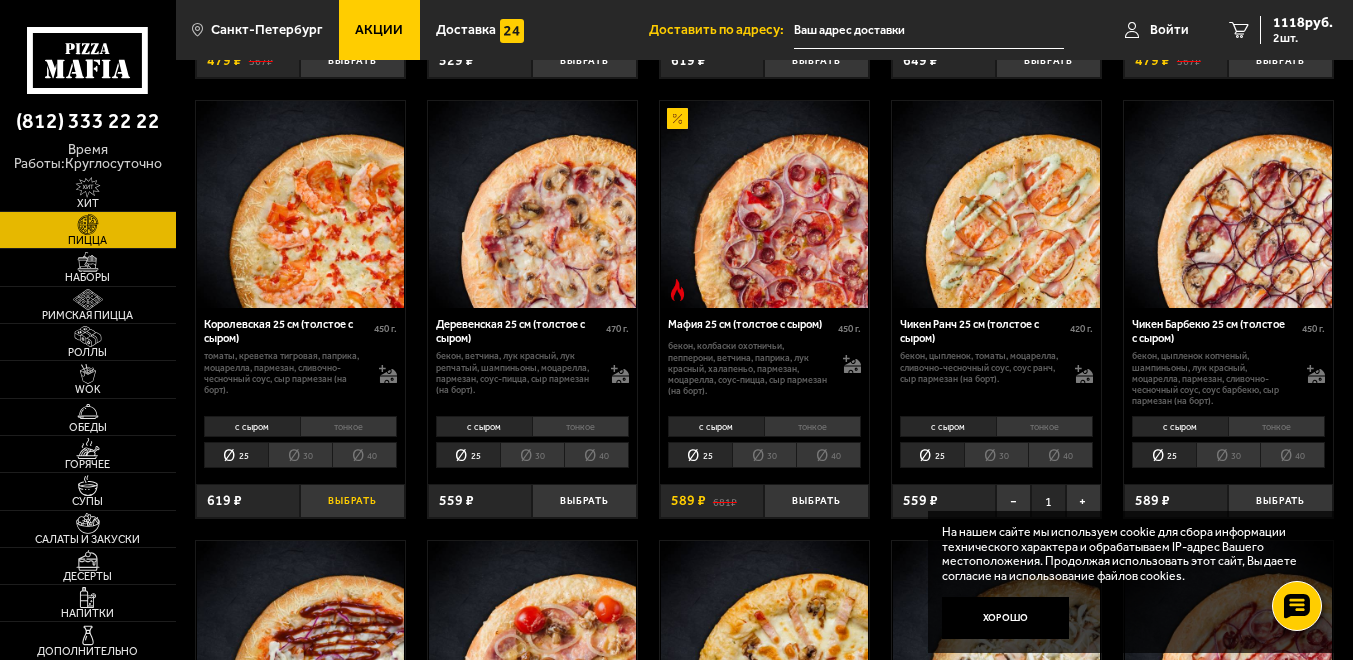 click on "Выбрать" at bounding box center (352, 501) 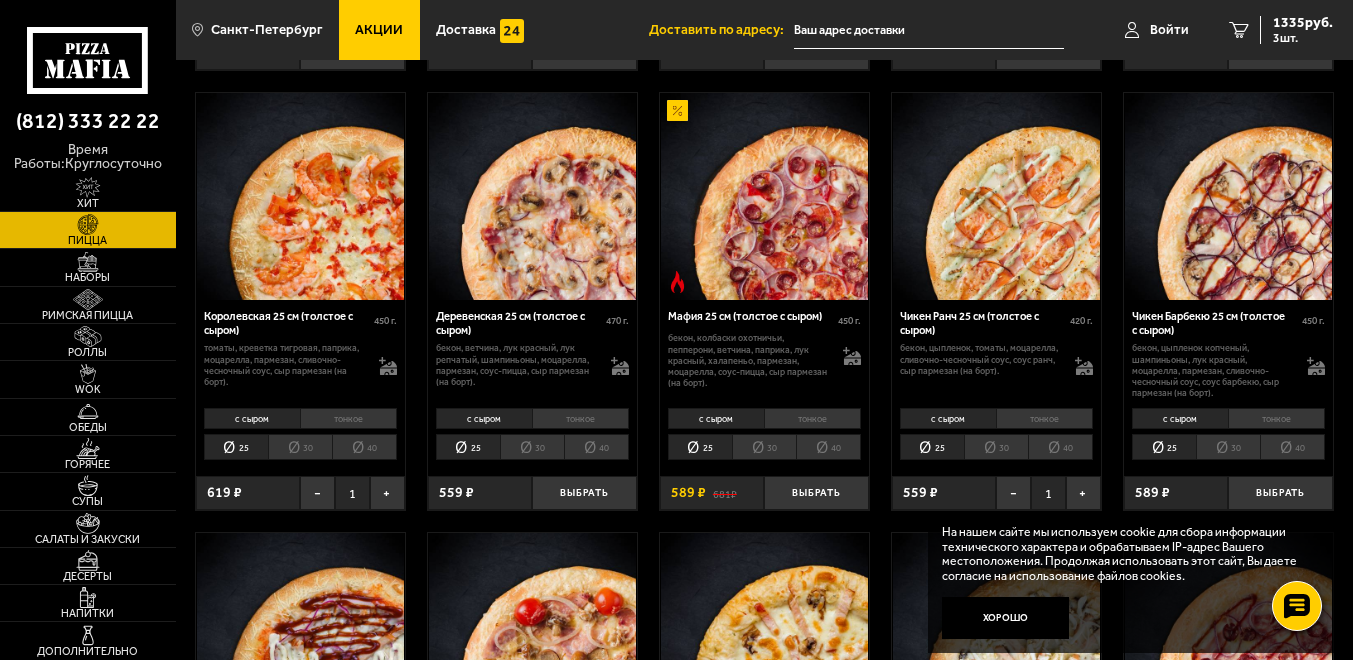 scroll, scrollTop: 1600, scrollLeft: 0, axis: vertical 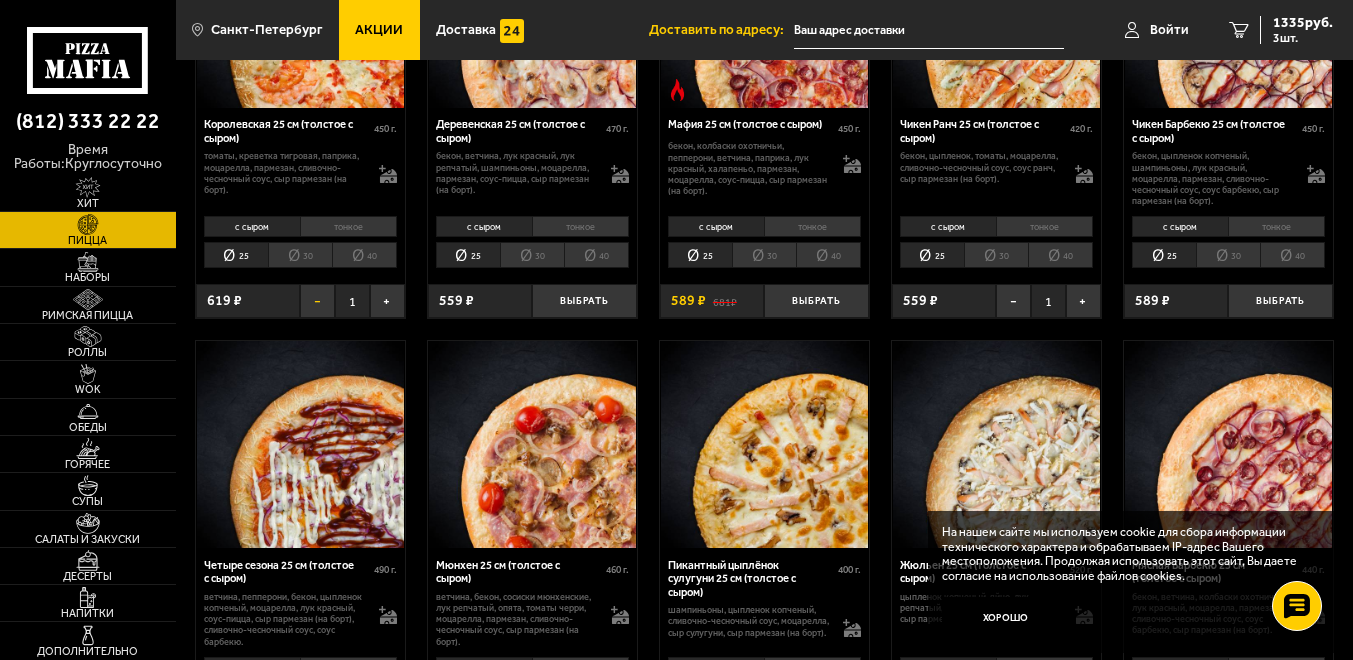 click on "−" at bounding box center [317, 301] 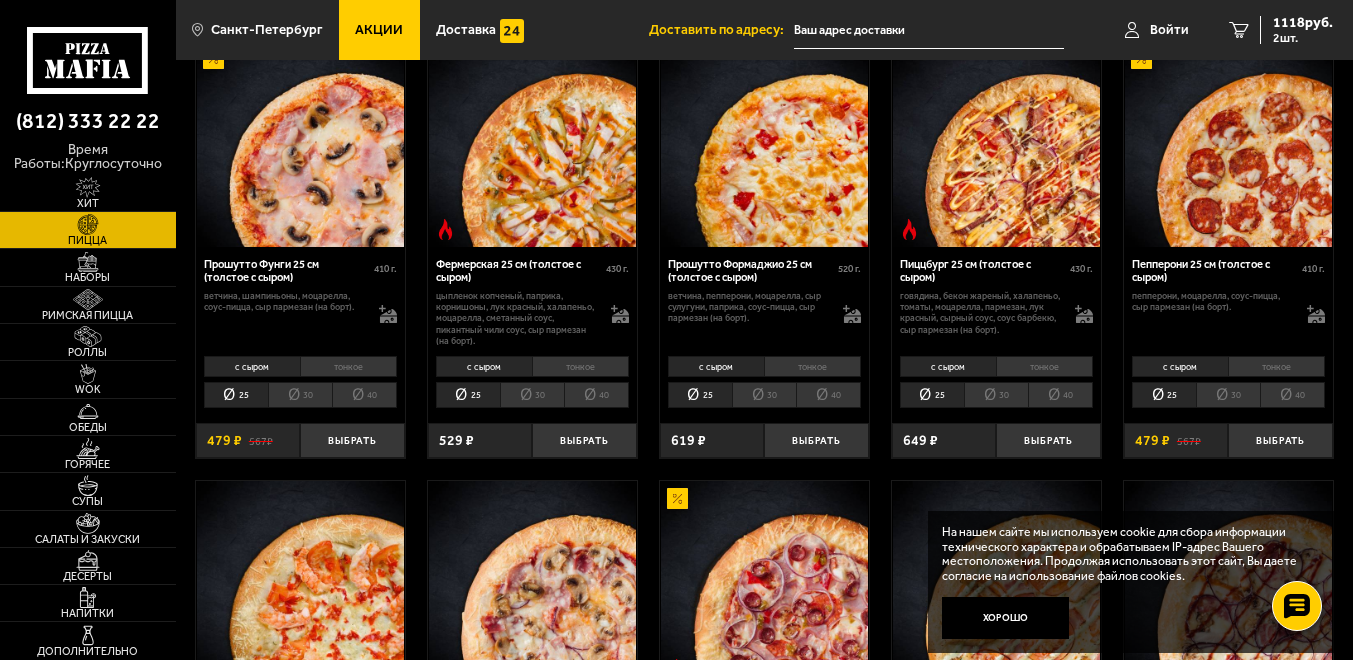 scroll, scrollTop: 1000, scrollLeft: 0, axis: vertical 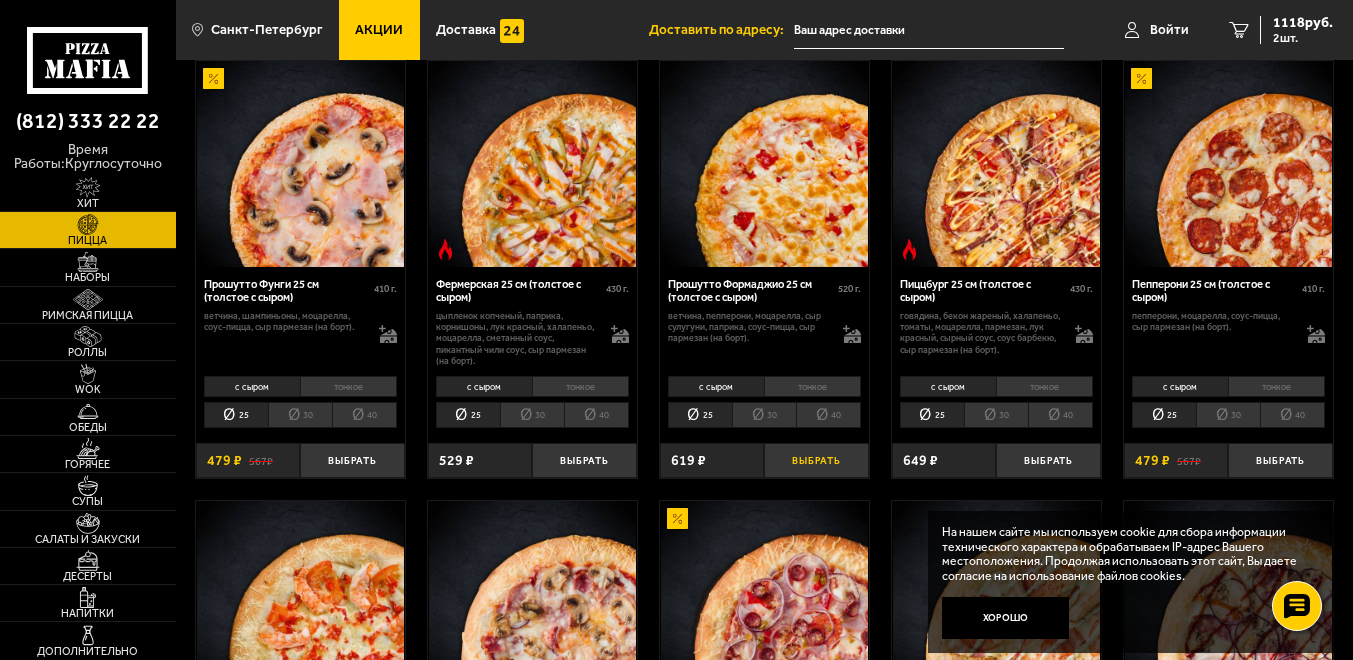 click on "Выбрать" at bounding box center [816, 460] 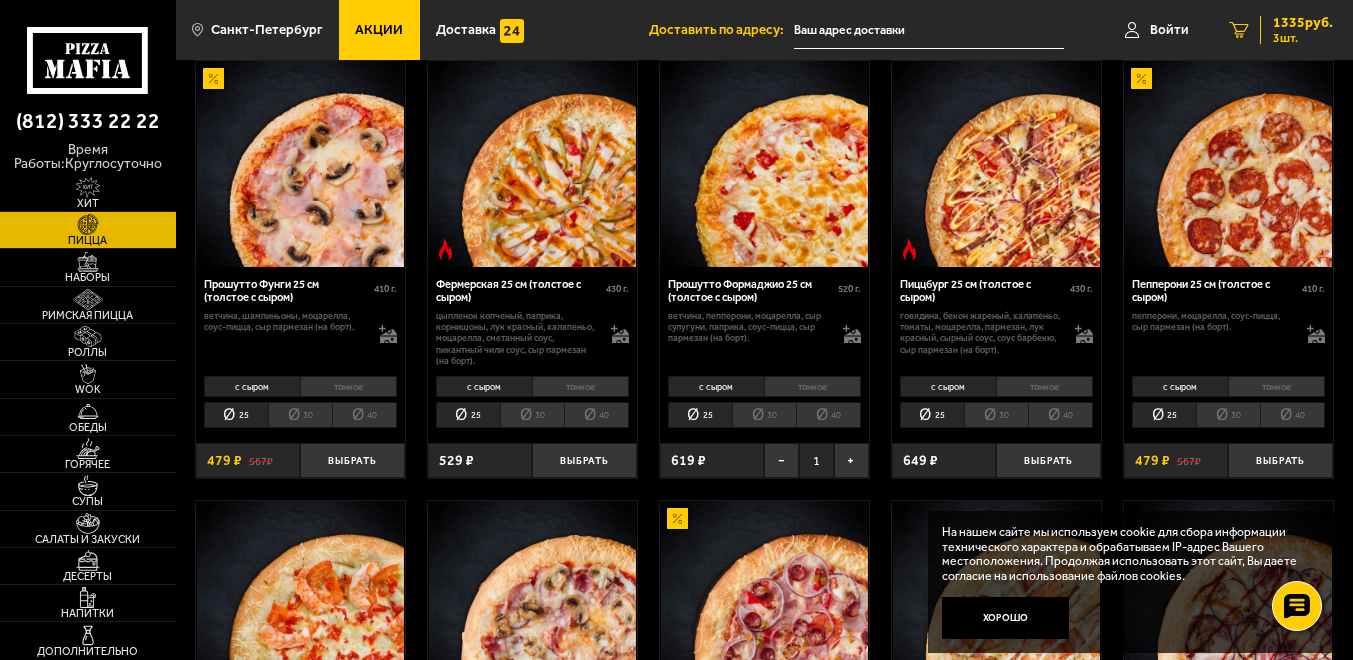 click on "1335  руб." at bounding box center [1303, 23] 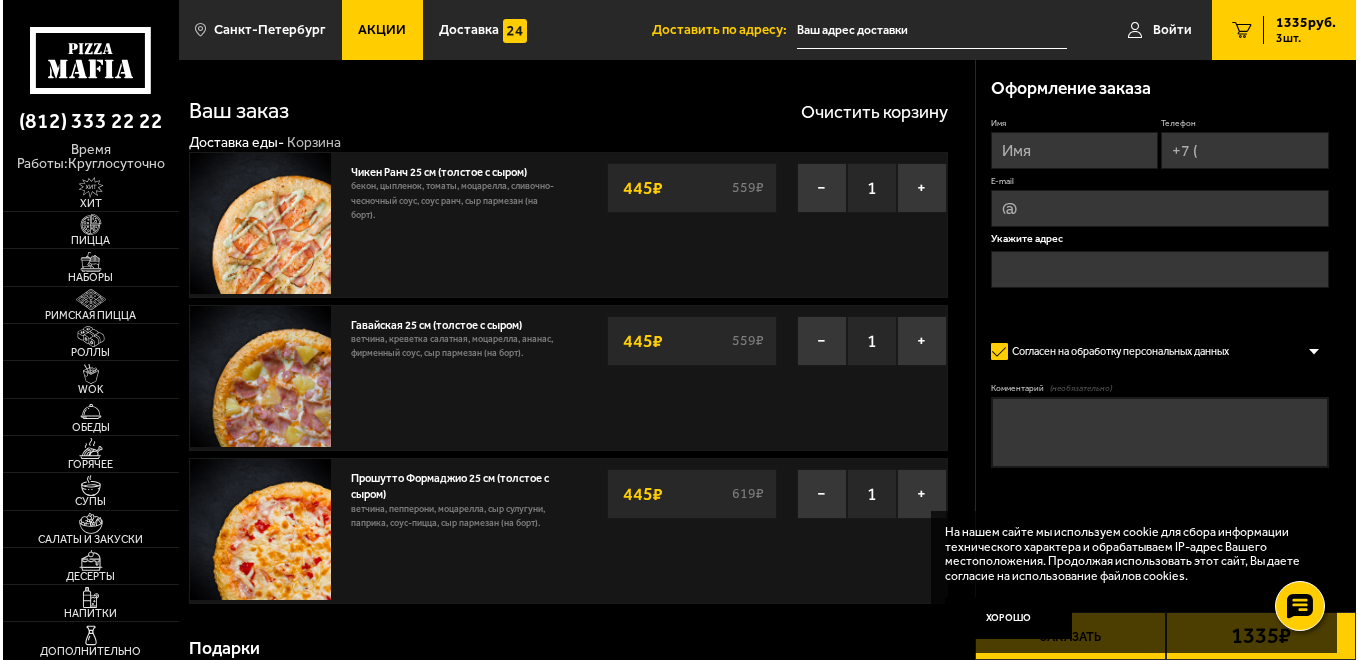 scroll, scrollTop: 0, scrollLeft: 0, axis: both 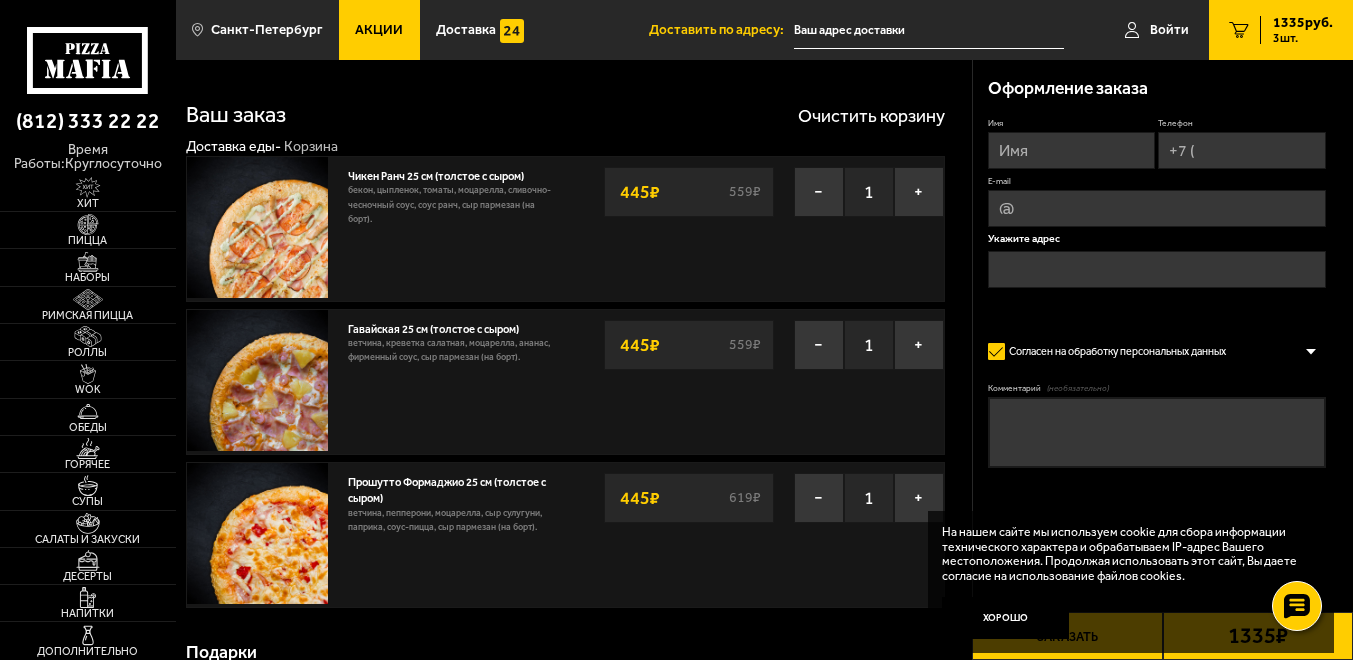 click on "Имя" at bounding box center (1072, 150) 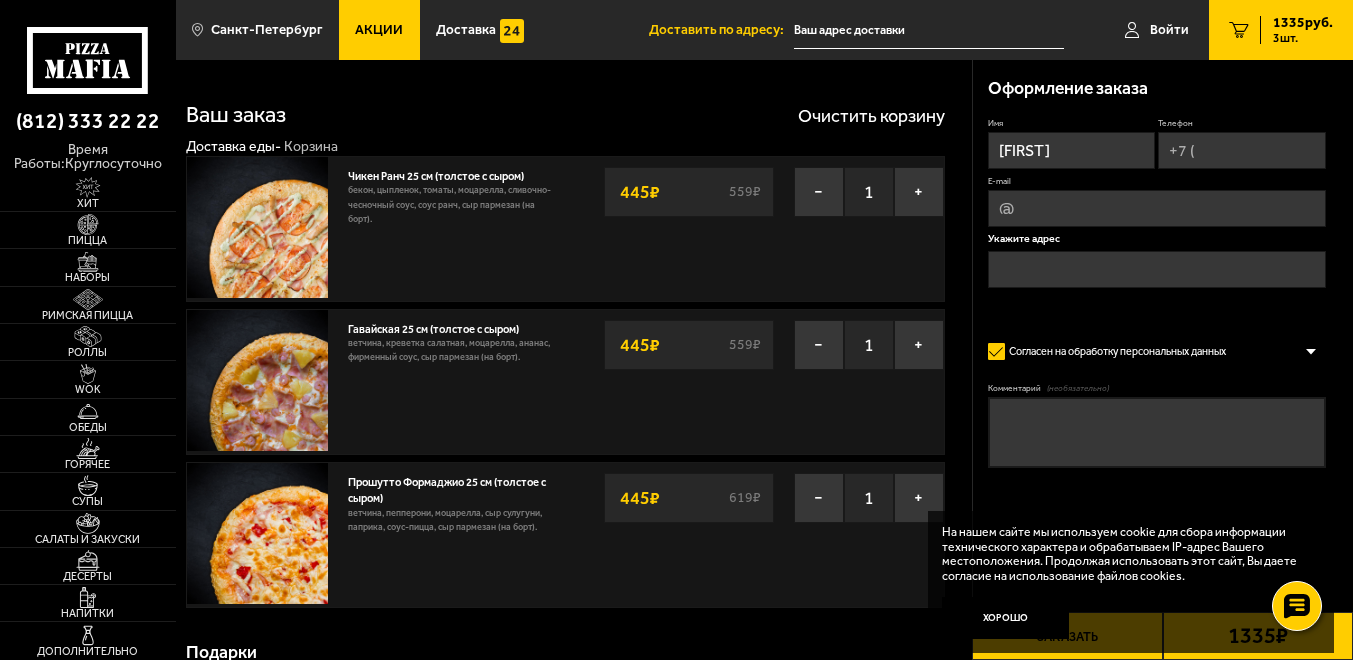 type on "[FIRST]" 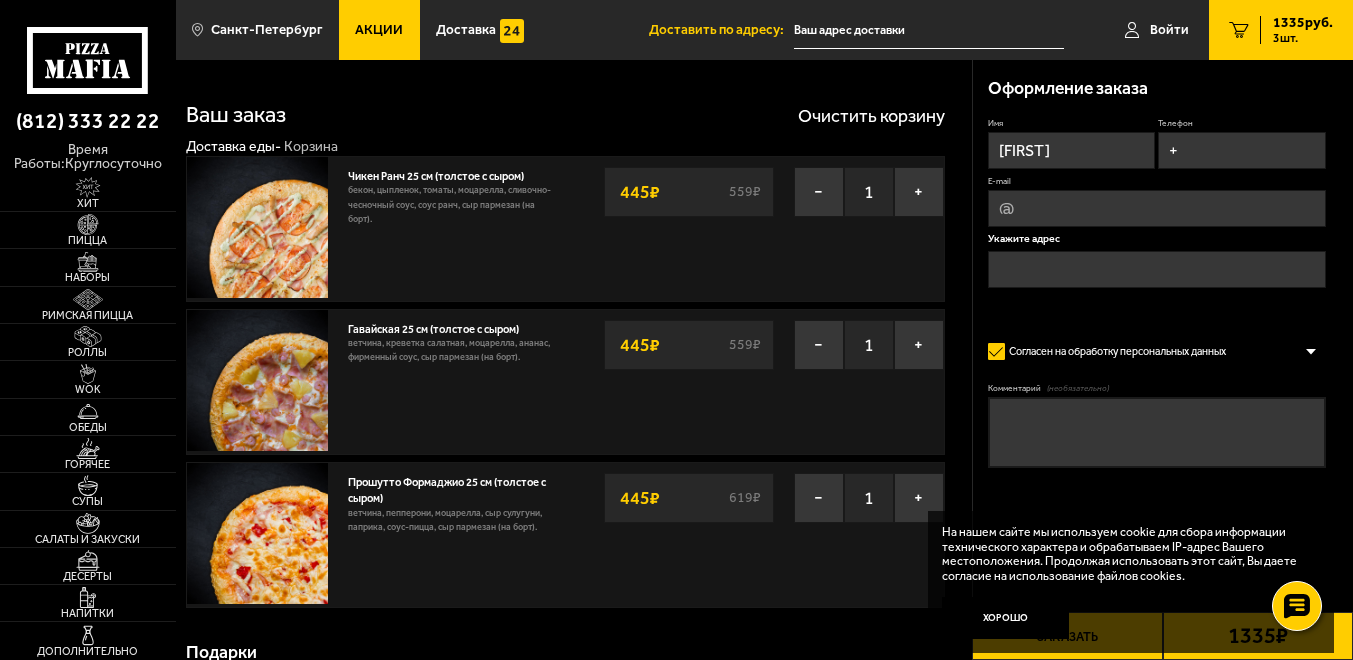 drag, startPoint x: 1260, startPoint y: 151, endPoint x: 1187, endPoint y: 146, distance: 73.171036 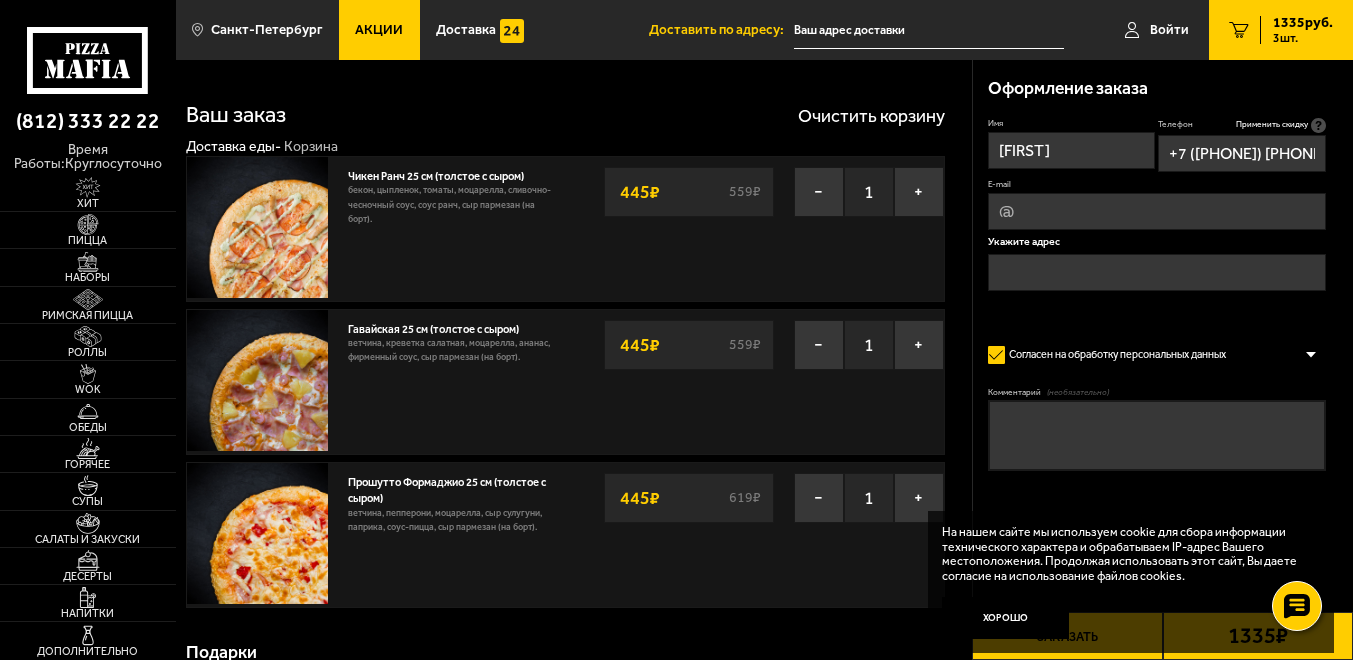 type on "+7 ([PHONE]) [PHONE]-[PHONE]-" 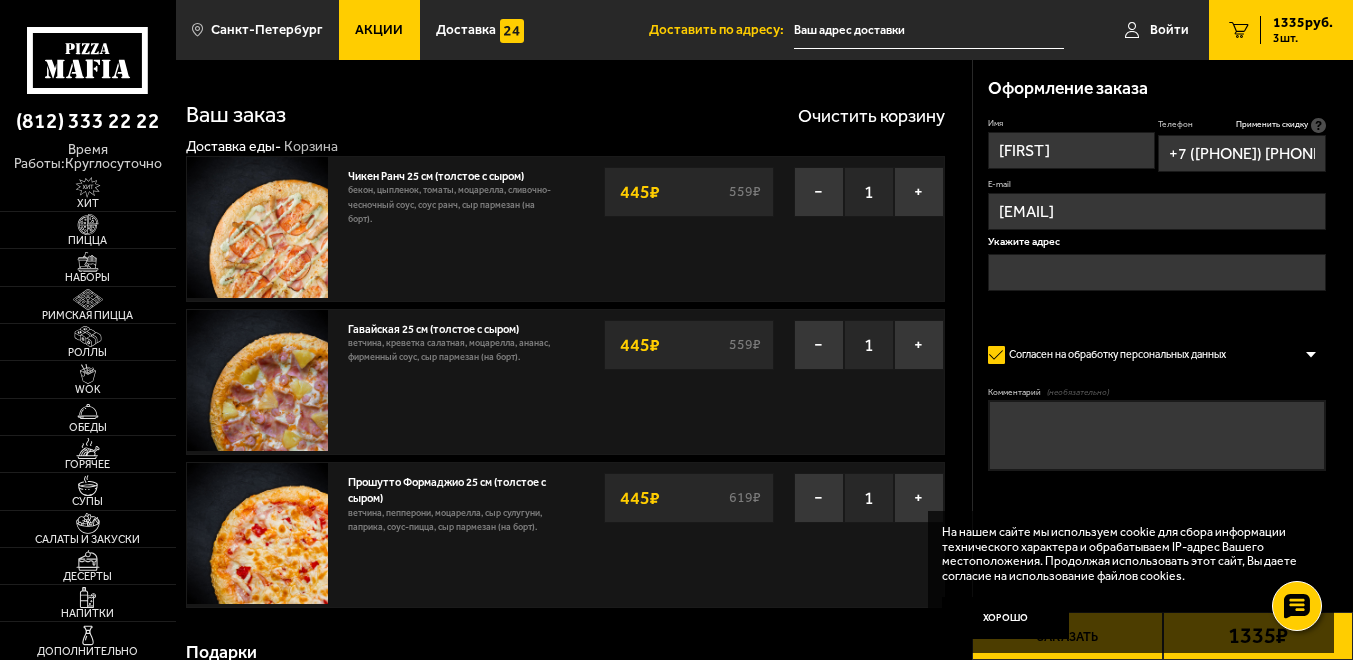 click at bounding box center (1157, 272) 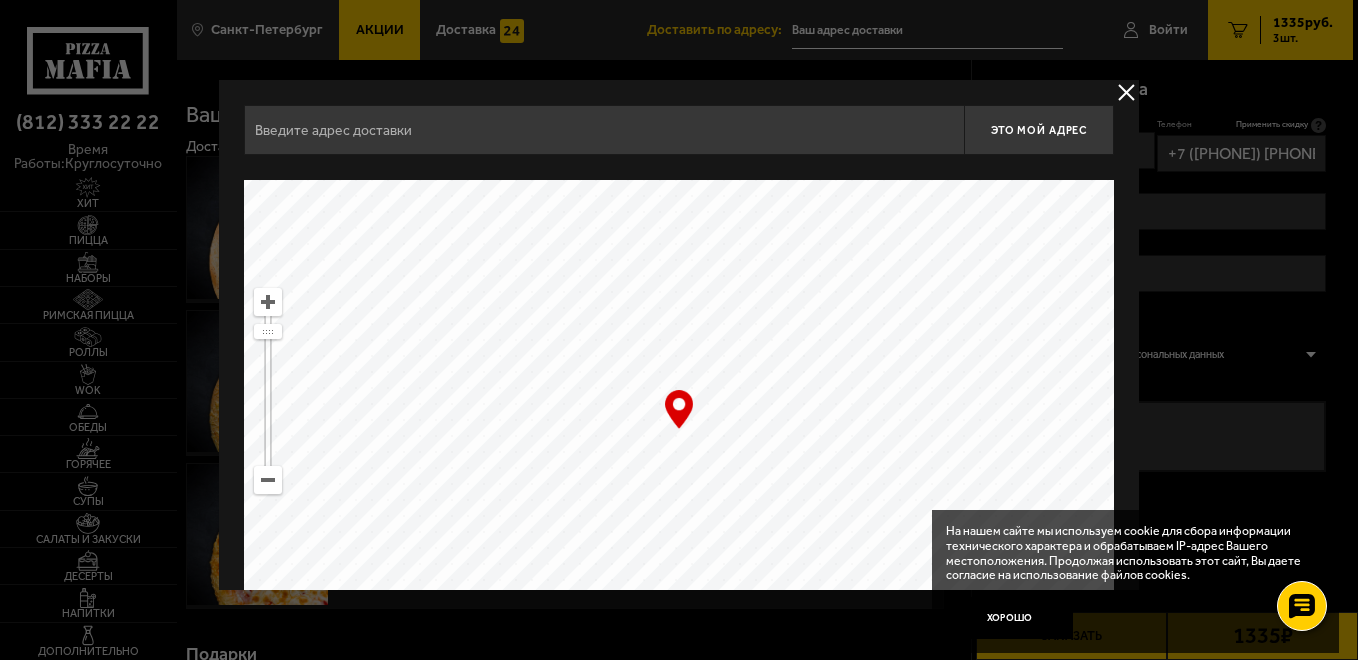 click at bounding box center [604, 130] 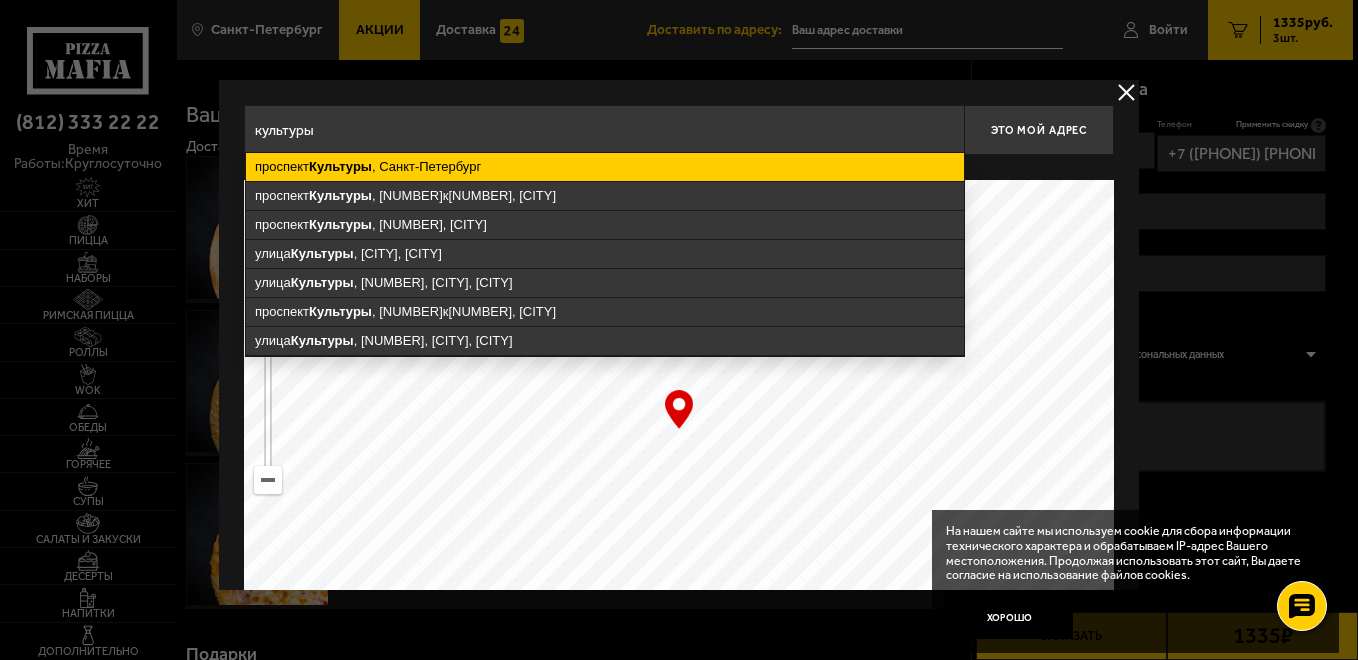 click on "проспект  Культуры , [CITY]" at bounding box center (605, 167) 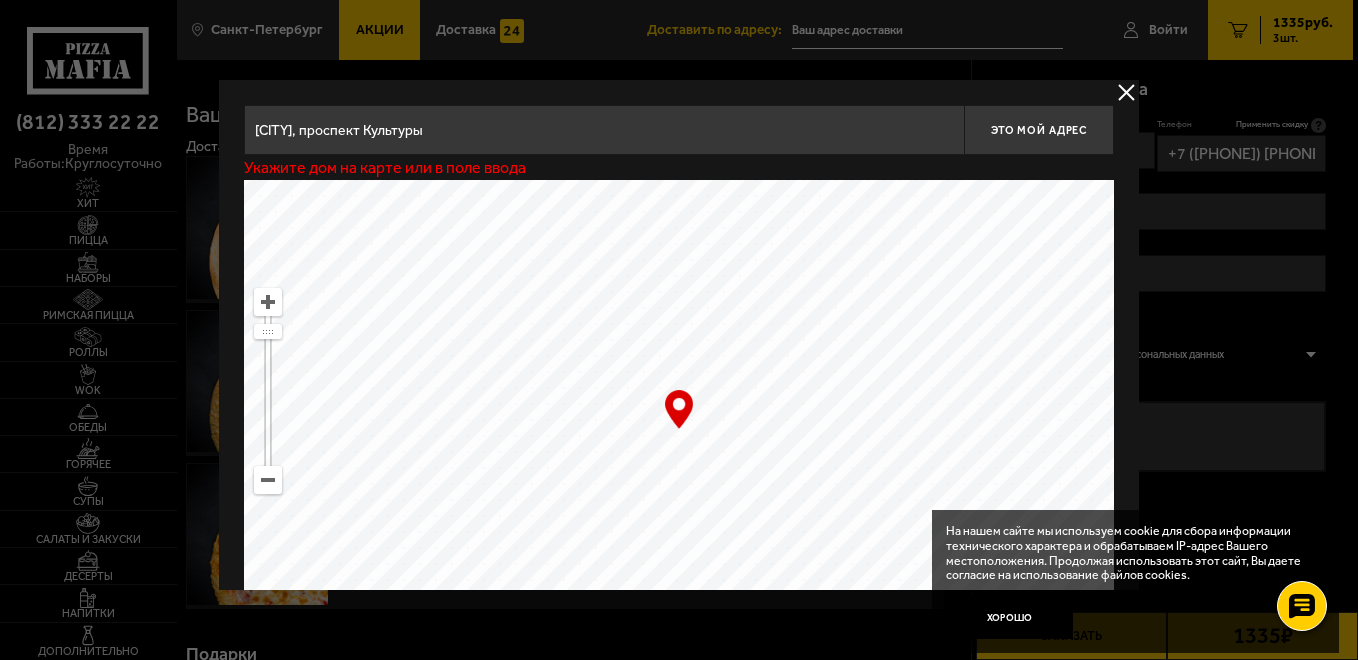 drag, startPoint x: 949, startPoint y: 264, endPoint x: 686, endPoint y: 520, distance: 367.0218 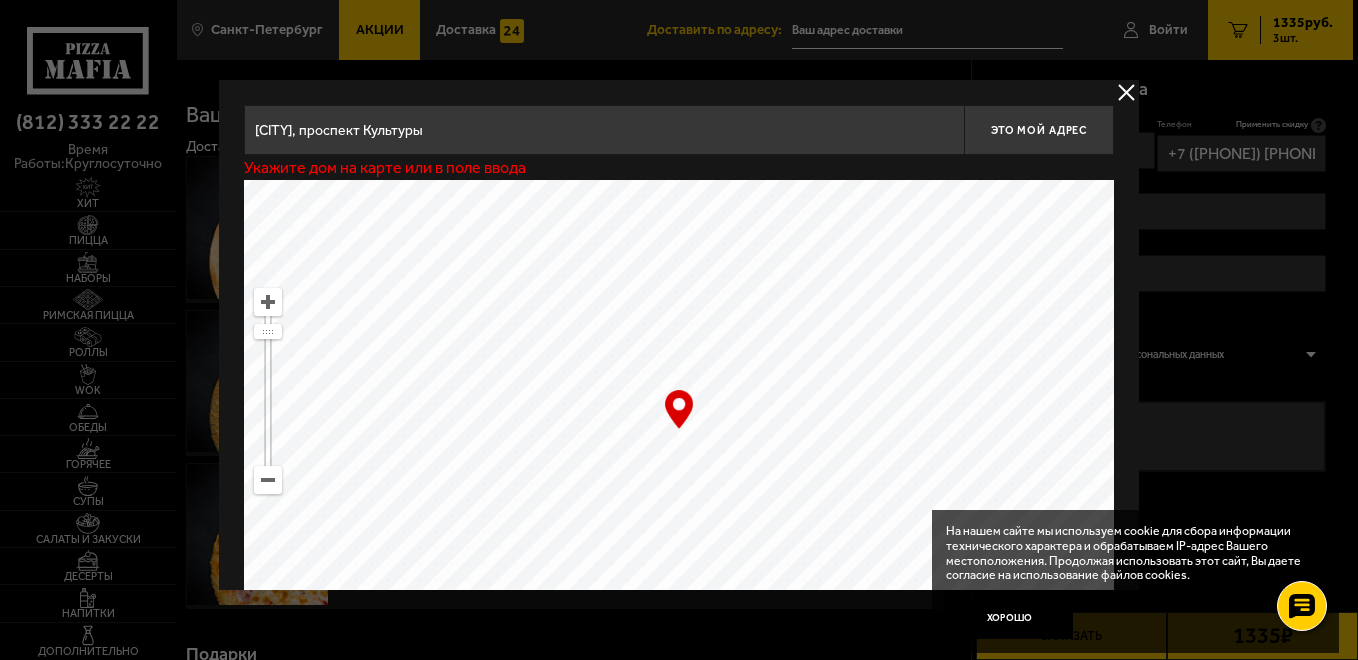 type on "Миллионная улица, [NUMBER]" 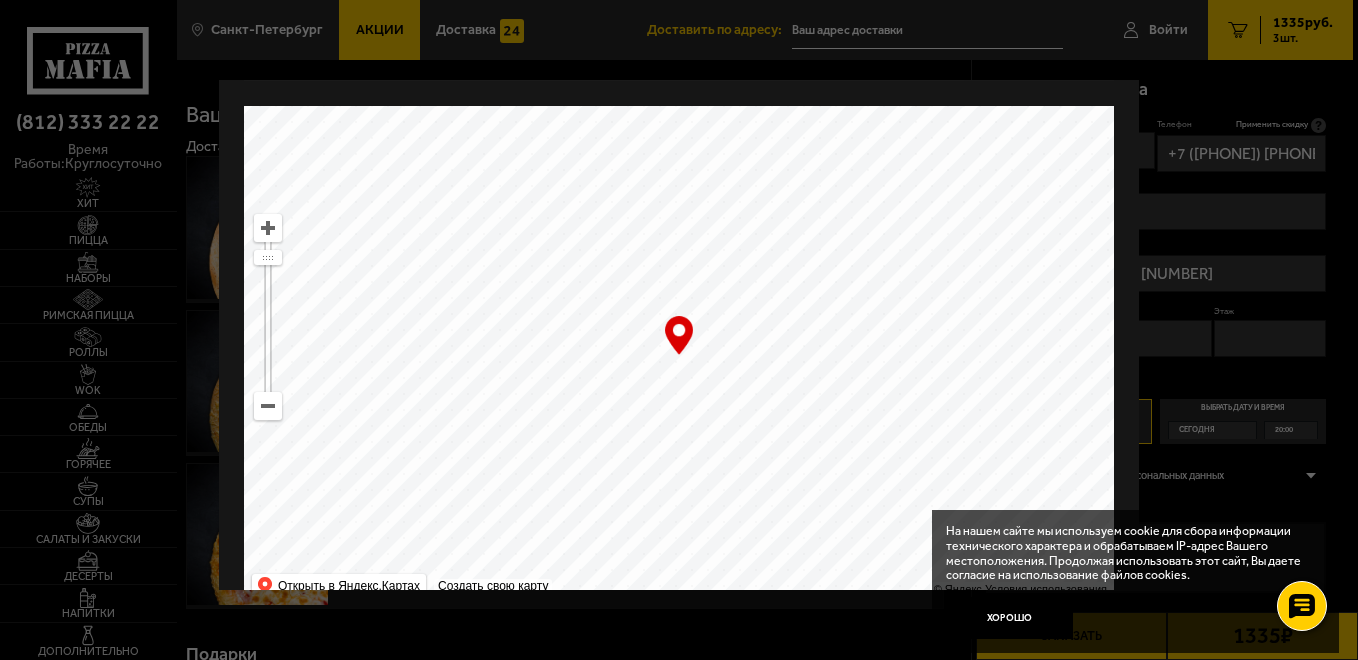 scroll, scrollTop: 115, scrollLeft: 0, axis: vertical 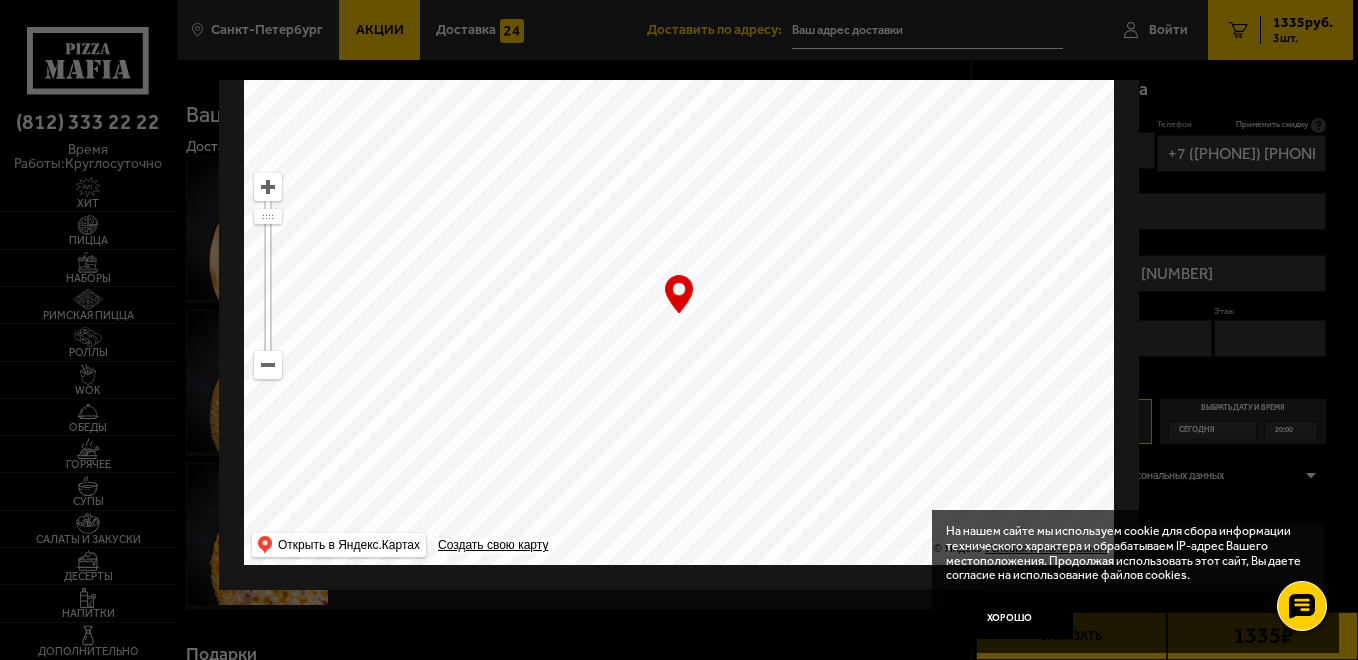 drag, startPoint x: 834, startPoint y: 239, endPoint x: 633, endPoint y: 693, distance: 496.5048 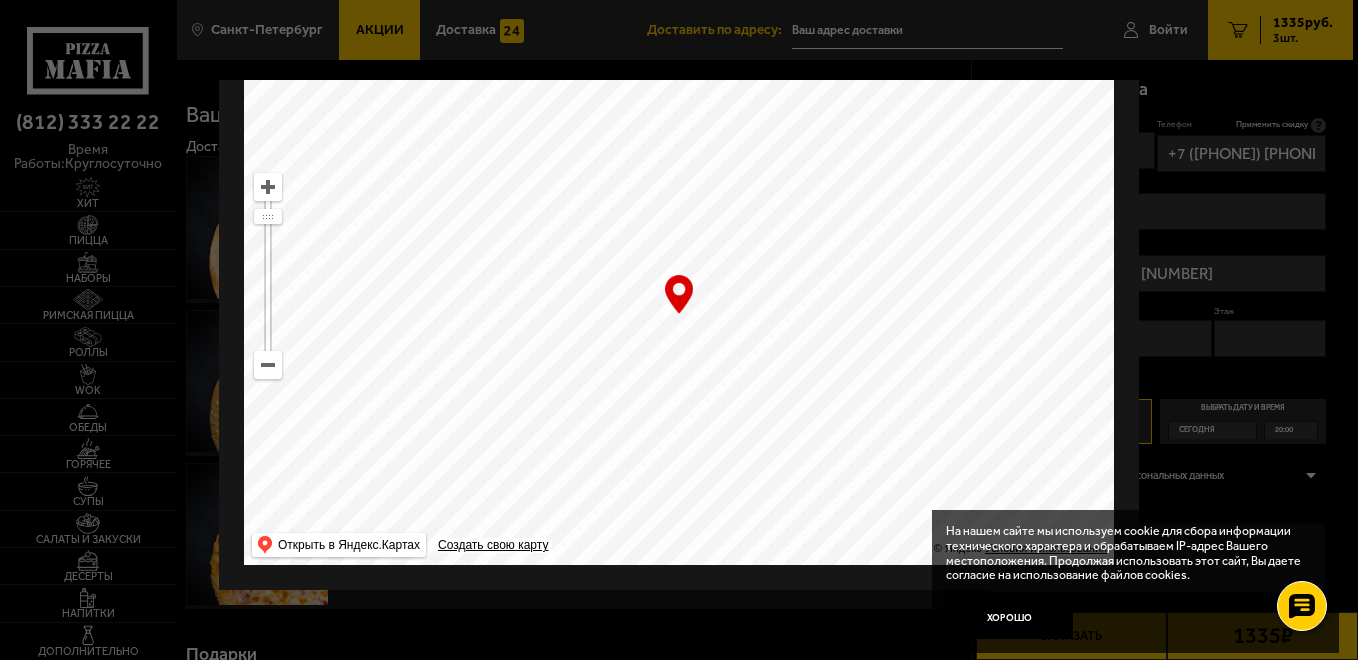 drag, startPoint x: 792, startPoint y: 171, endPoint x: 733, endPoint y: 552, distance: 385.54117 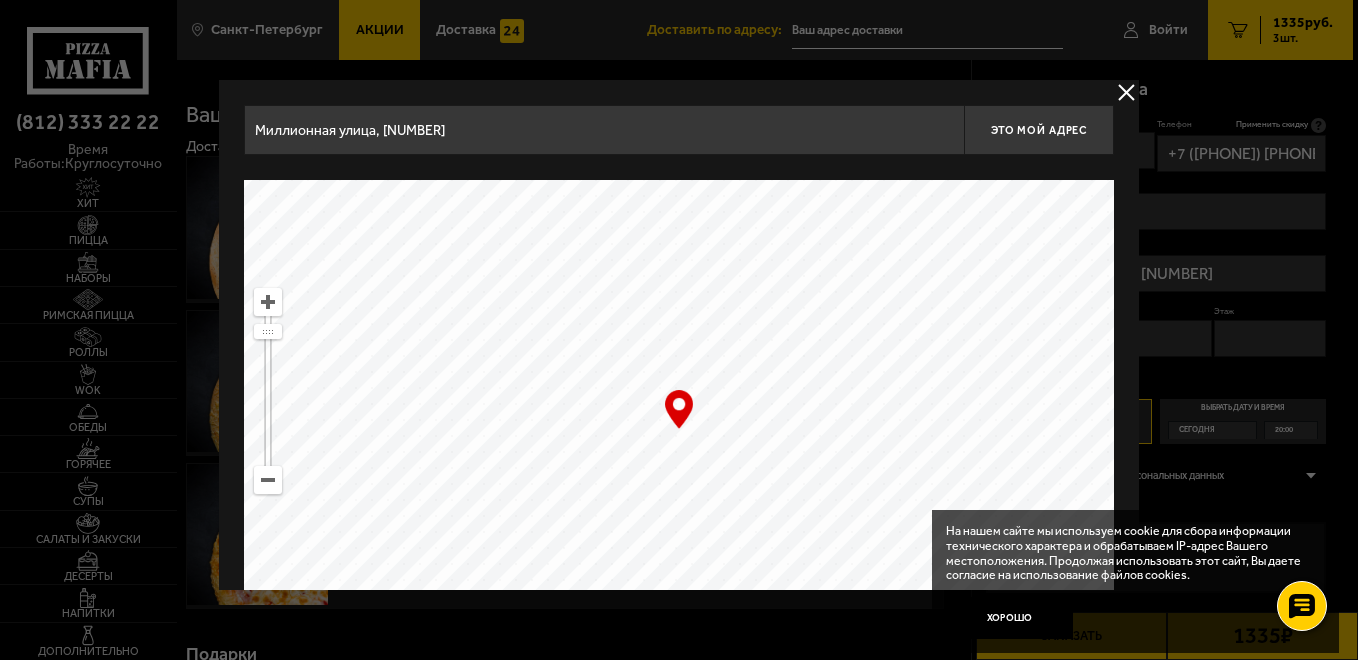 scroll, scrollTop: 115, scrollLeft: 0, axis: vertical 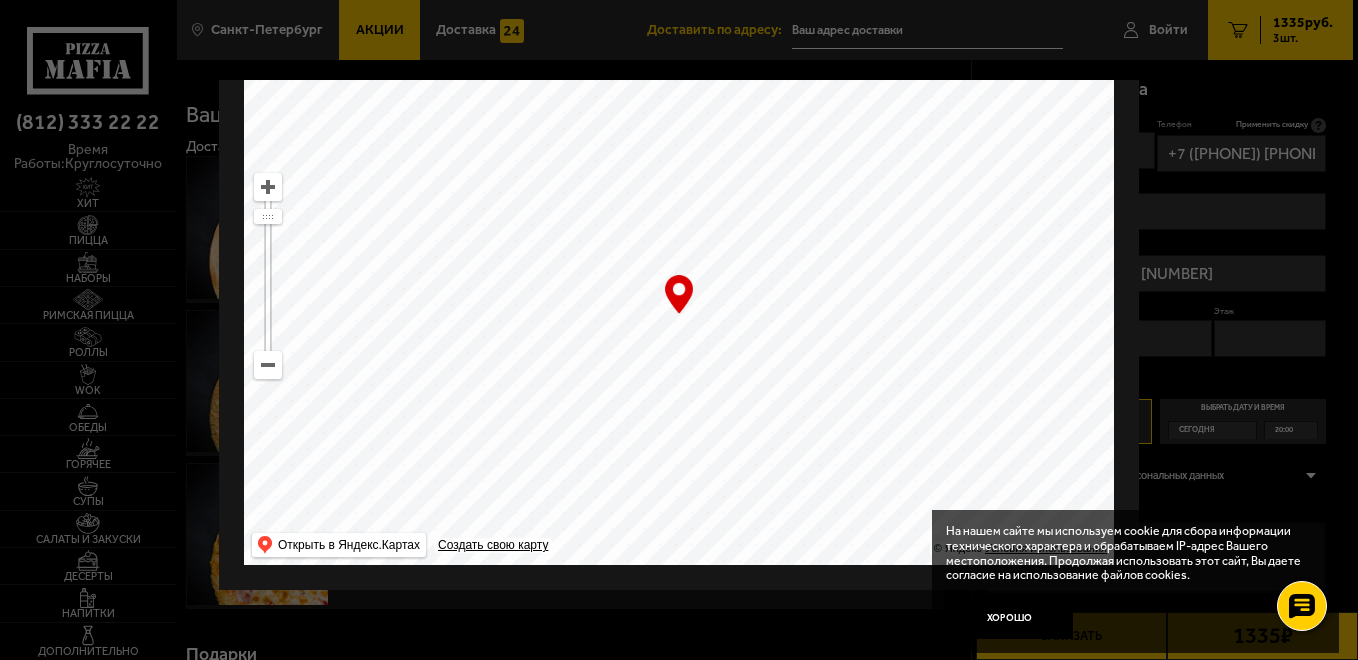 click at bounding box center [268, 365] 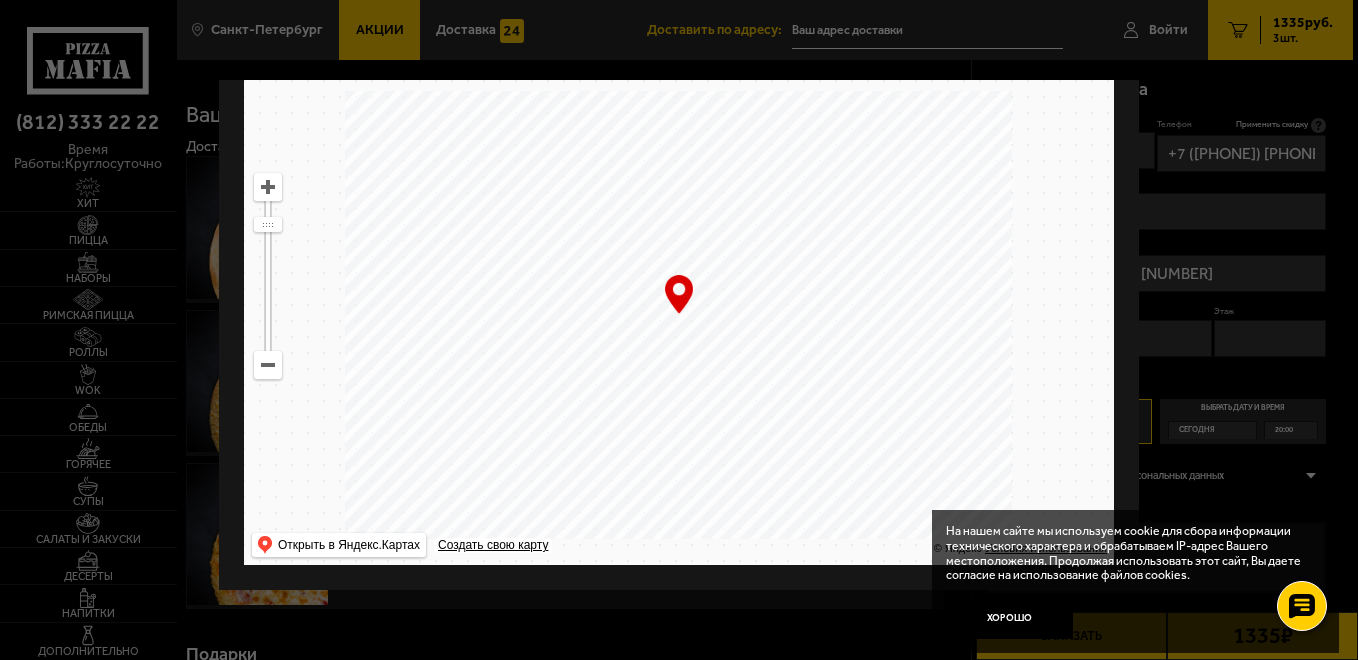 click at bounding box center (268, 365) 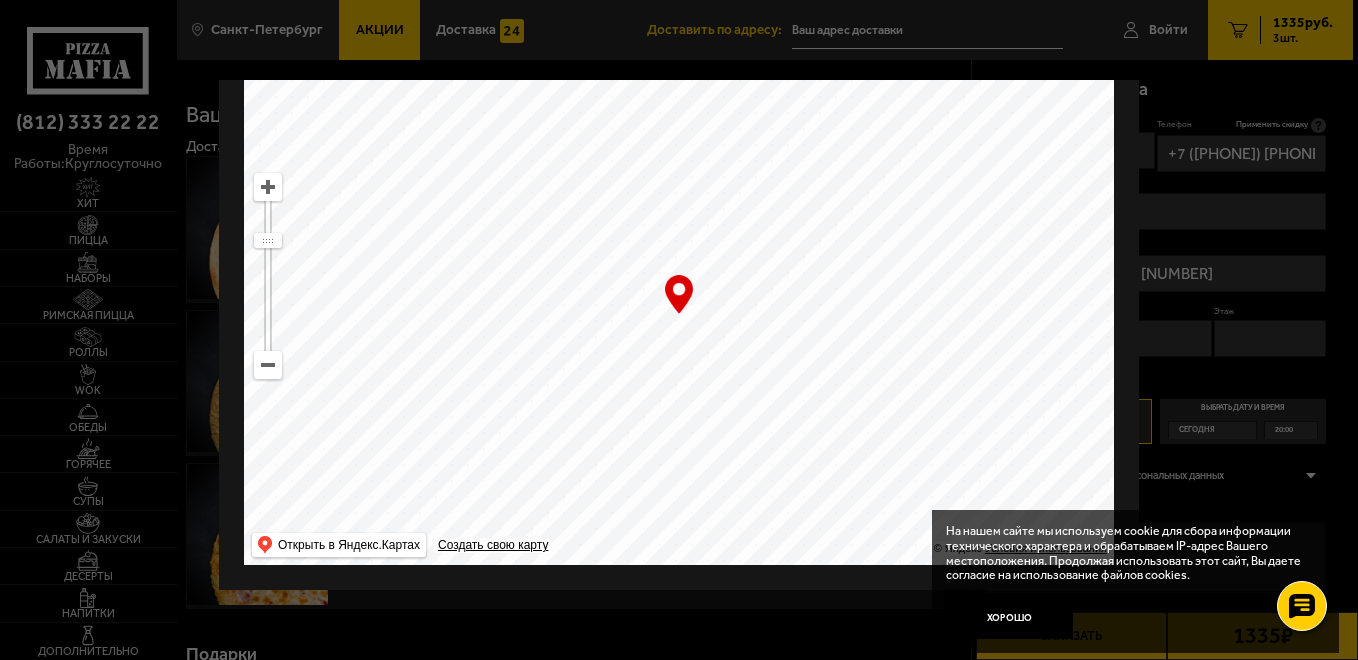 drag, startPoint x: 819, startPoint y: 182, endPoint x: 705, endPoint y: 602, distance: 435.1965 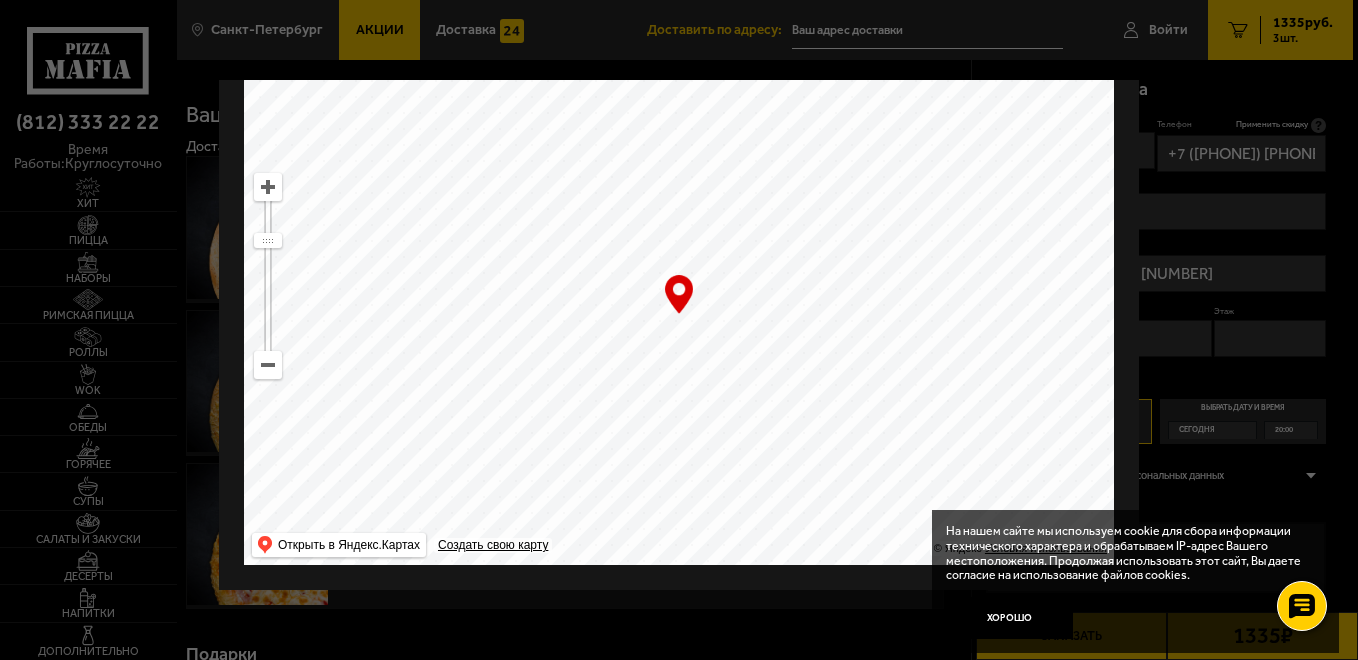 drag, startPoint x: 637, startPoint y: 148, endPoint x: 690, endPoint y: 508, distance: 363.88046 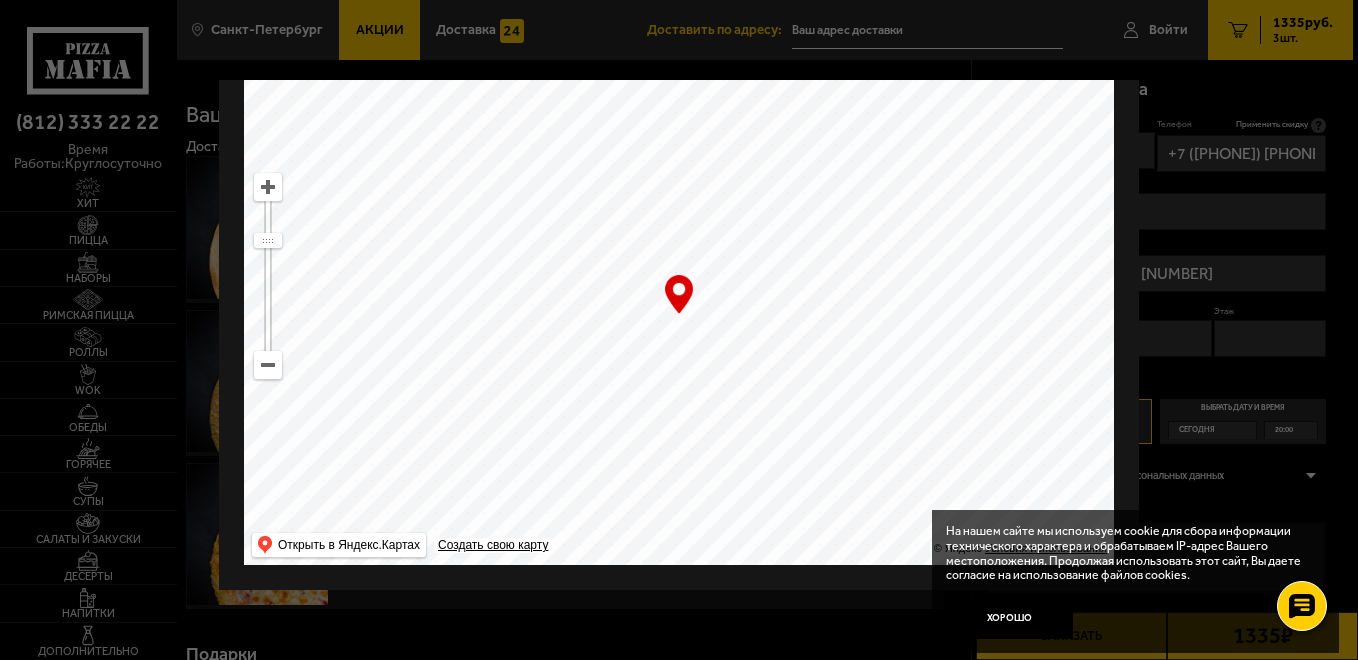 drag, startPoint x: 868, startPoint y: 187, endPoint x: 894, endPoint y: 290, distance: 106.23088 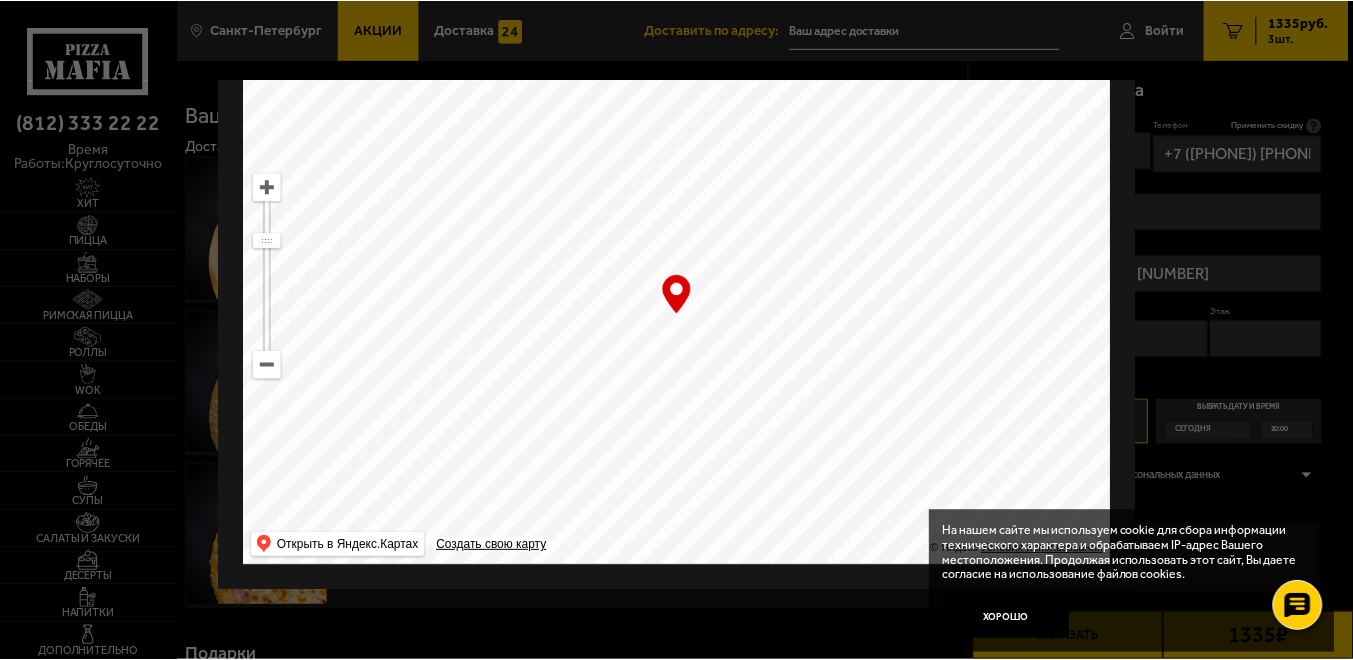 scroll, scrollTop: 0, scrollLeft: 0, axis: both 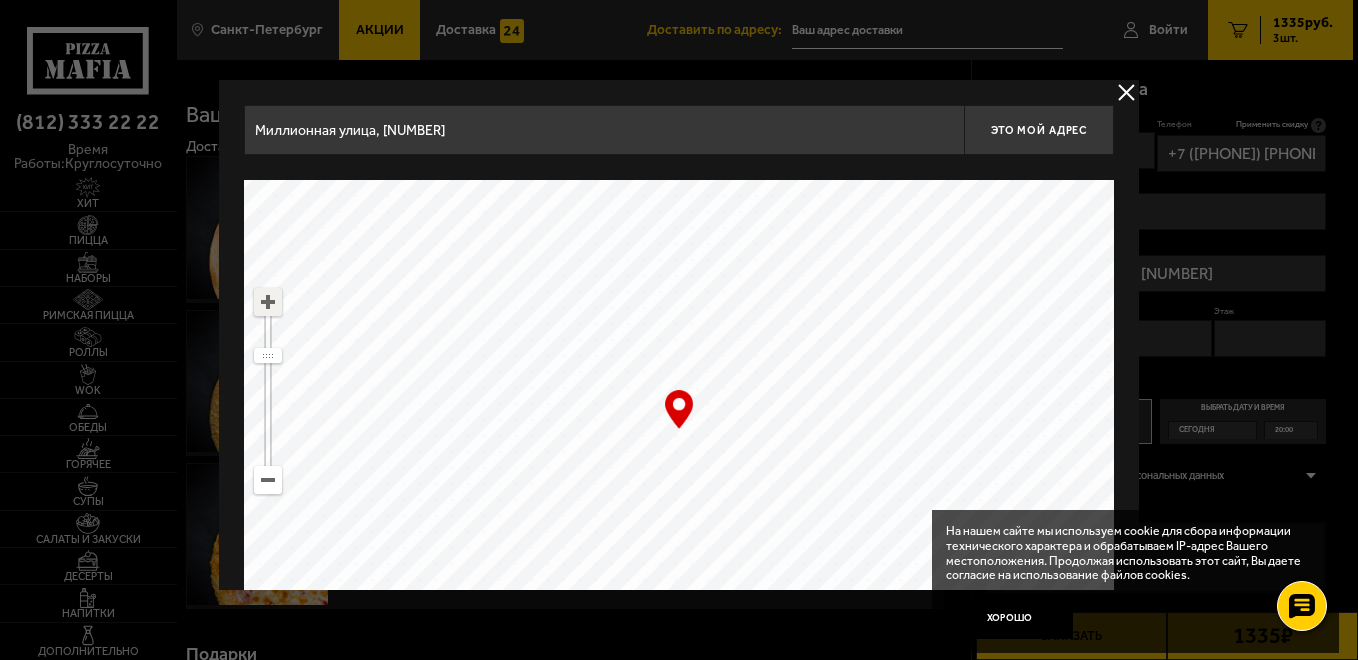 click at bounding box center [268, 302] 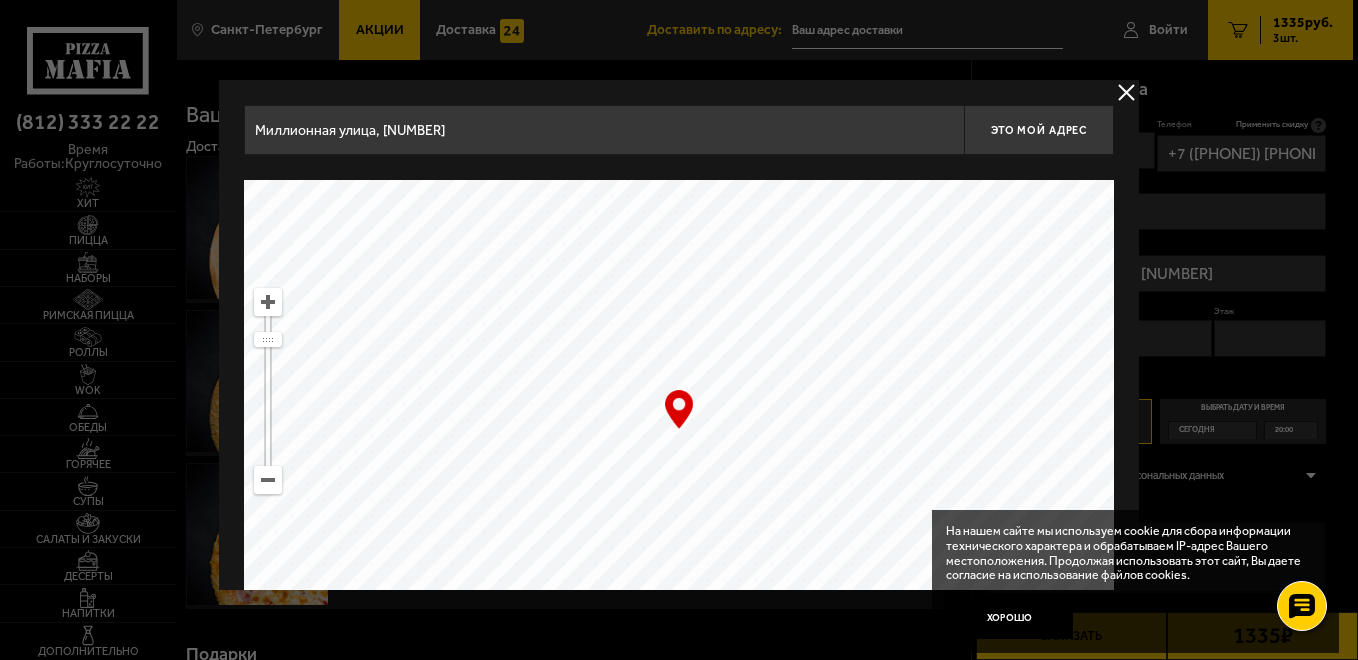 drag, startPoint x: 756, startPoint y: 335, endPoint x: 419, endPoint y: 184, distance: 369.28308 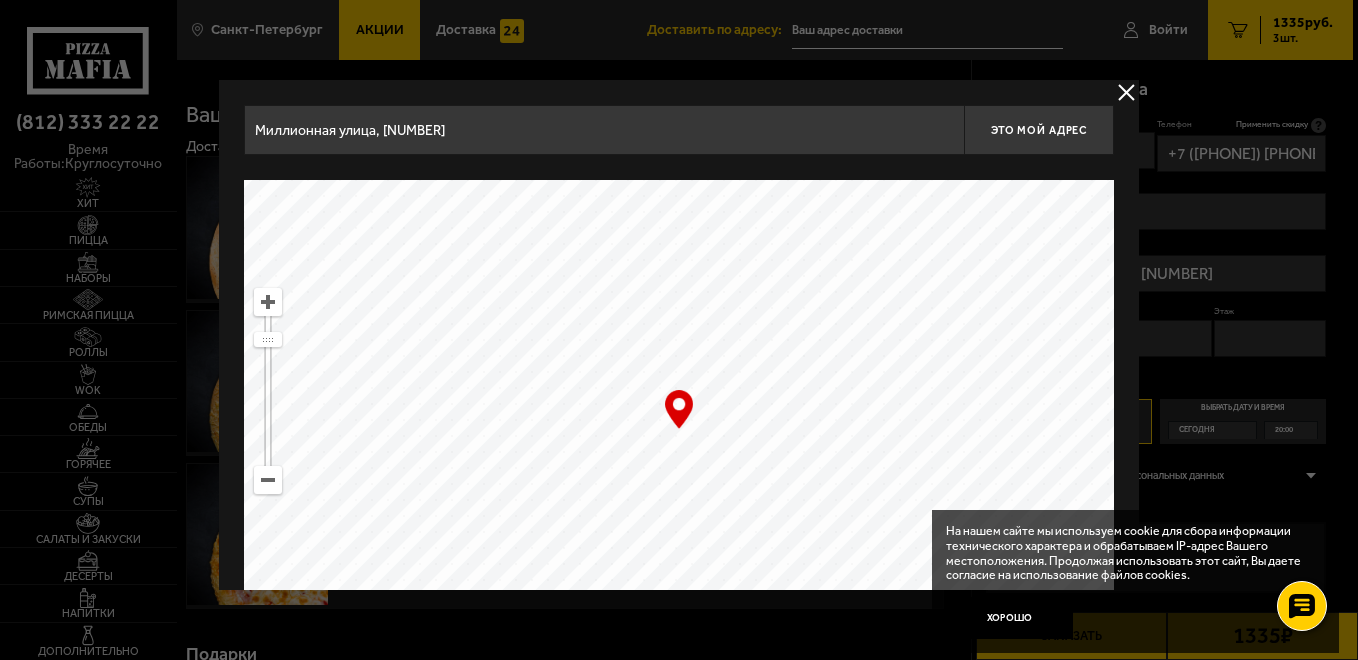 type on "Северный проспект, [NUMBER]А" 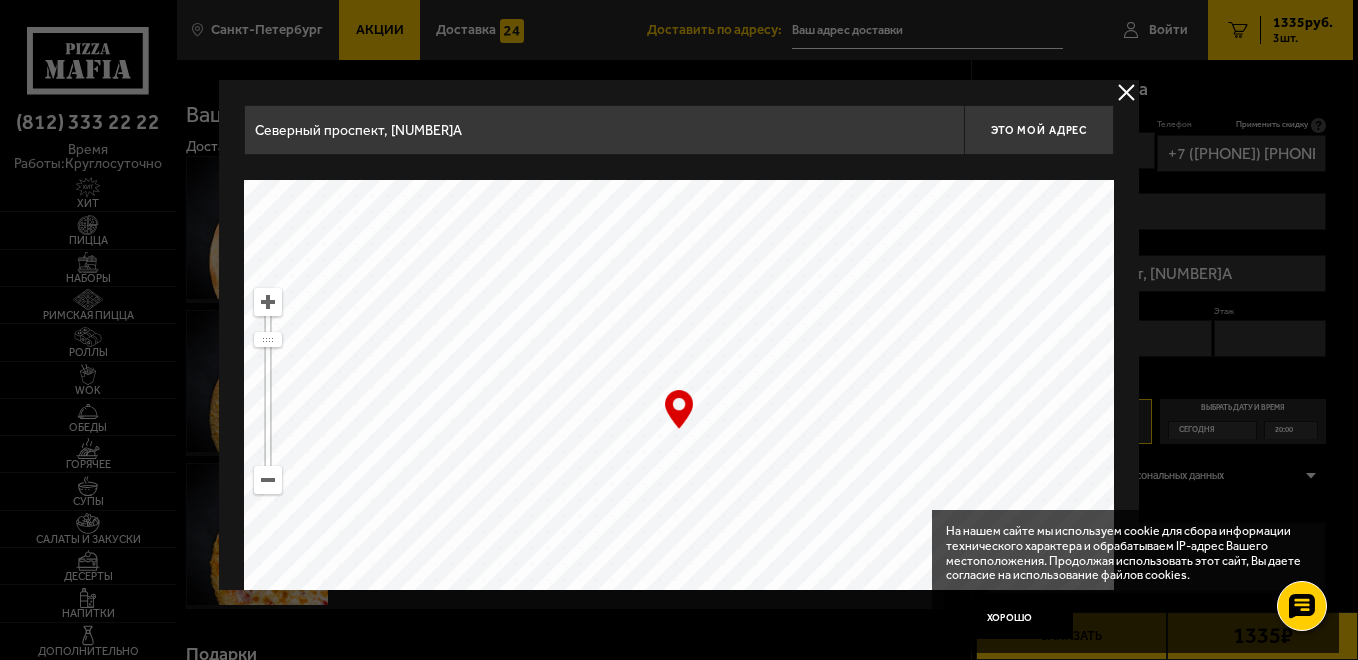 drag, startPoint x: 918, startPoint y: 258, endPoint x: 705, endPoint y: 414, distance: 264.01706 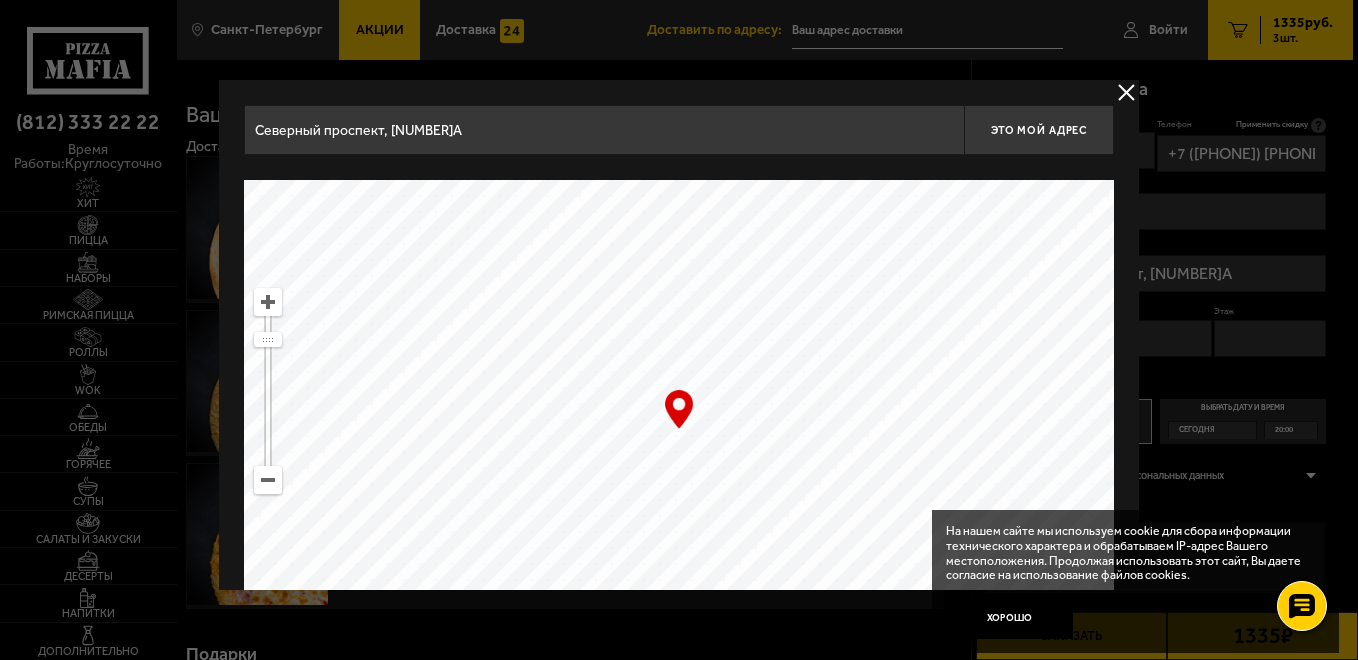 drag, startPoint x: 705, startPoint y: 414, endPoint x: 685, endPoint y: 427, distance: 23.853722 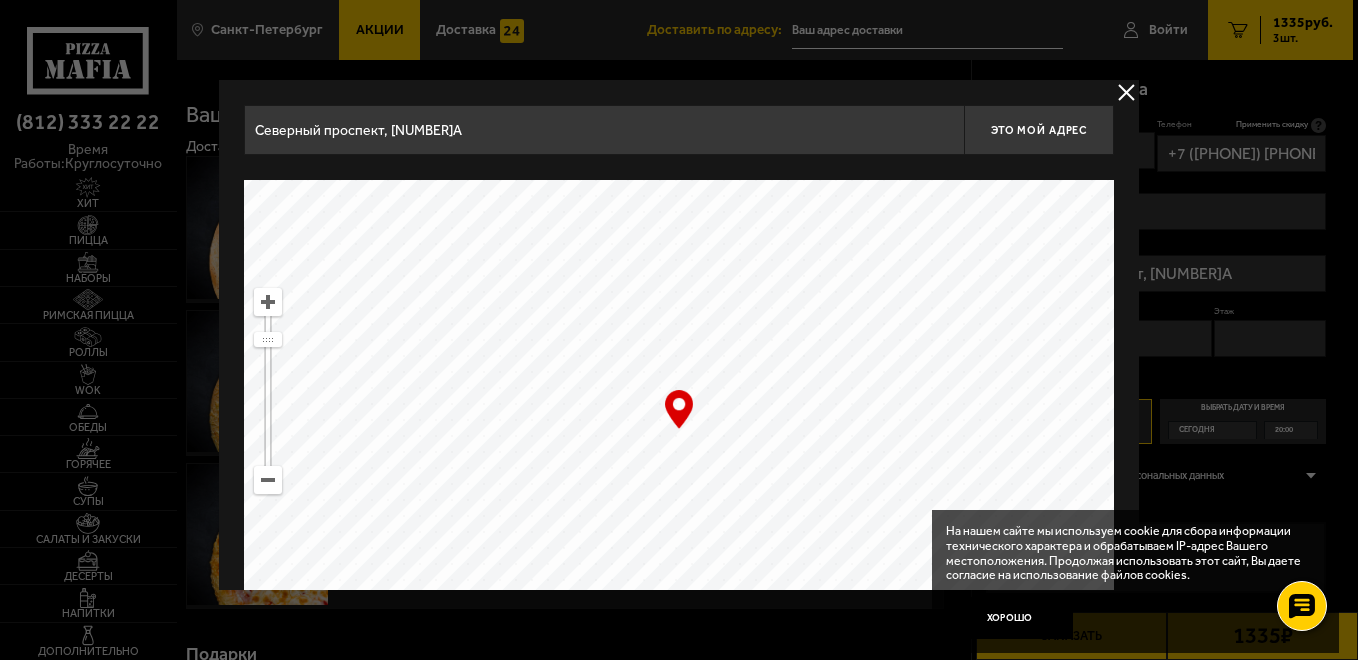 click on "… © Яндекс   Условия использования Открыть в Яндекс.Картах Создать свою карту" at bounding box center (679, 430) 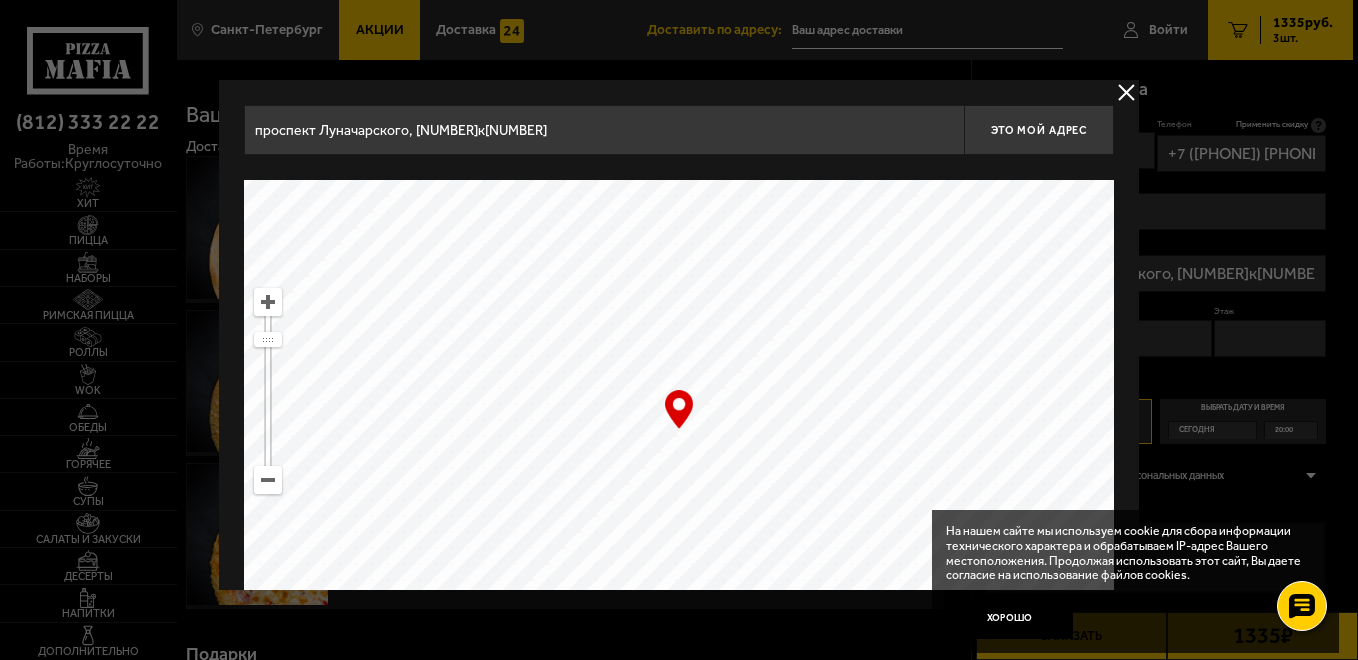 click at bounding box center (268, 302) 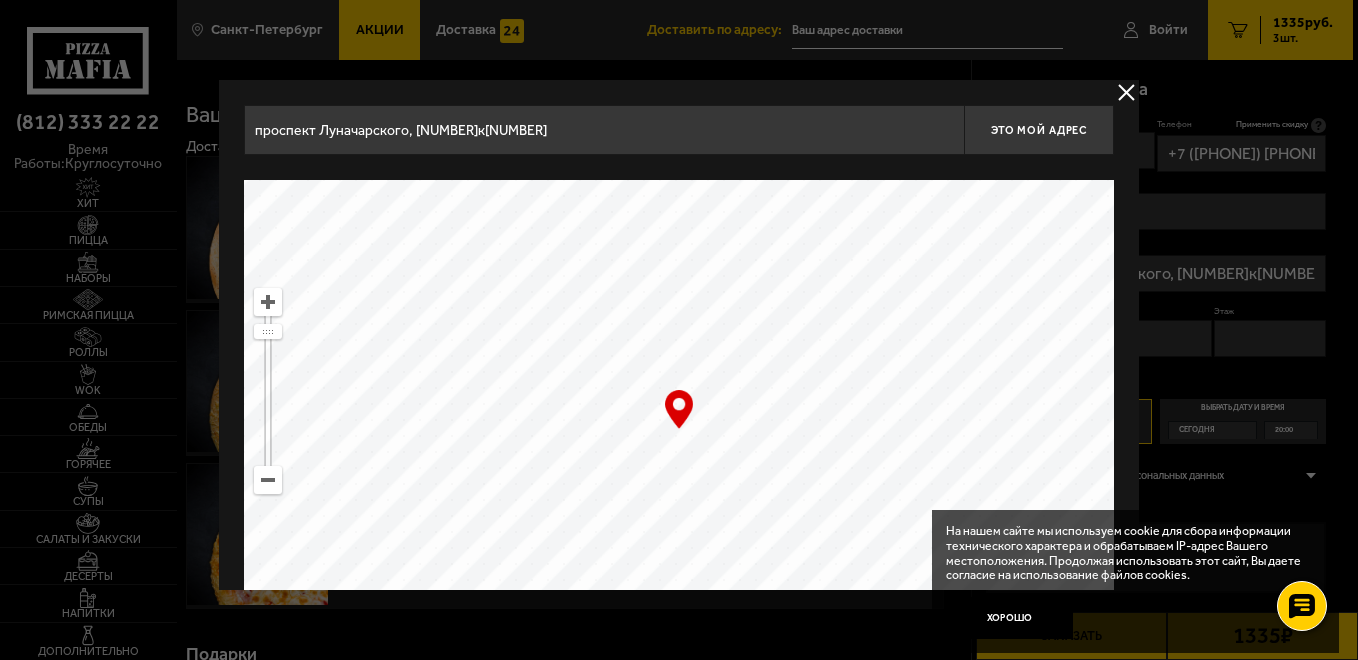 click at bounding box center (268, 302) 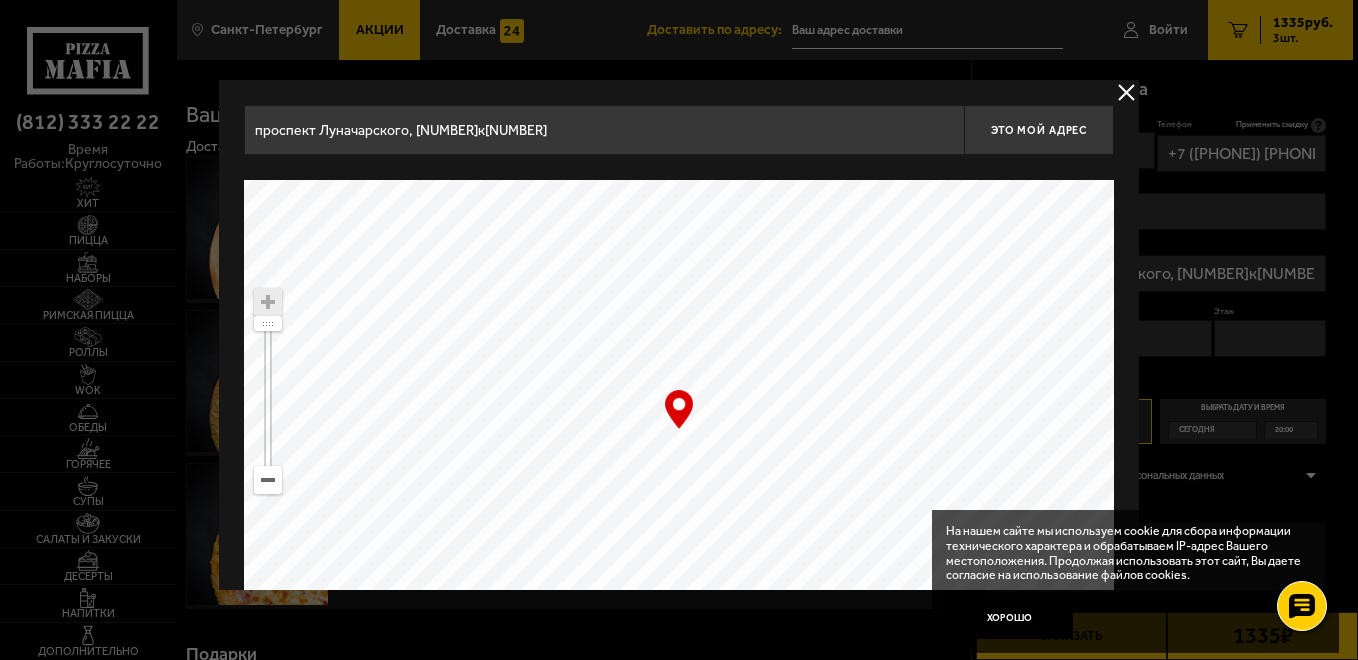 drag, startPoint x: 687, startPoint y: 300, endPoint x: 699, endPoint y: 547, distance: 247.29132 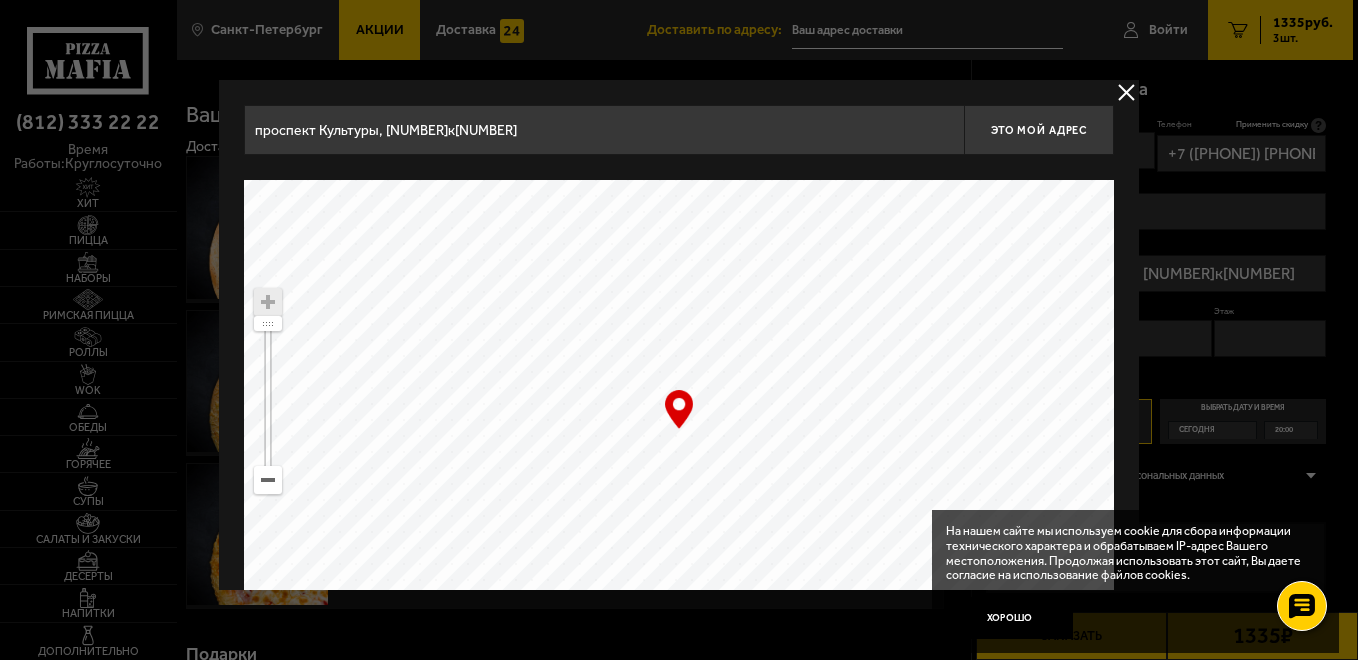 drag, startPoint x: 868, startPoint y: 278, endPoint x: 858, endPoint y: 303, distance: 26.925823 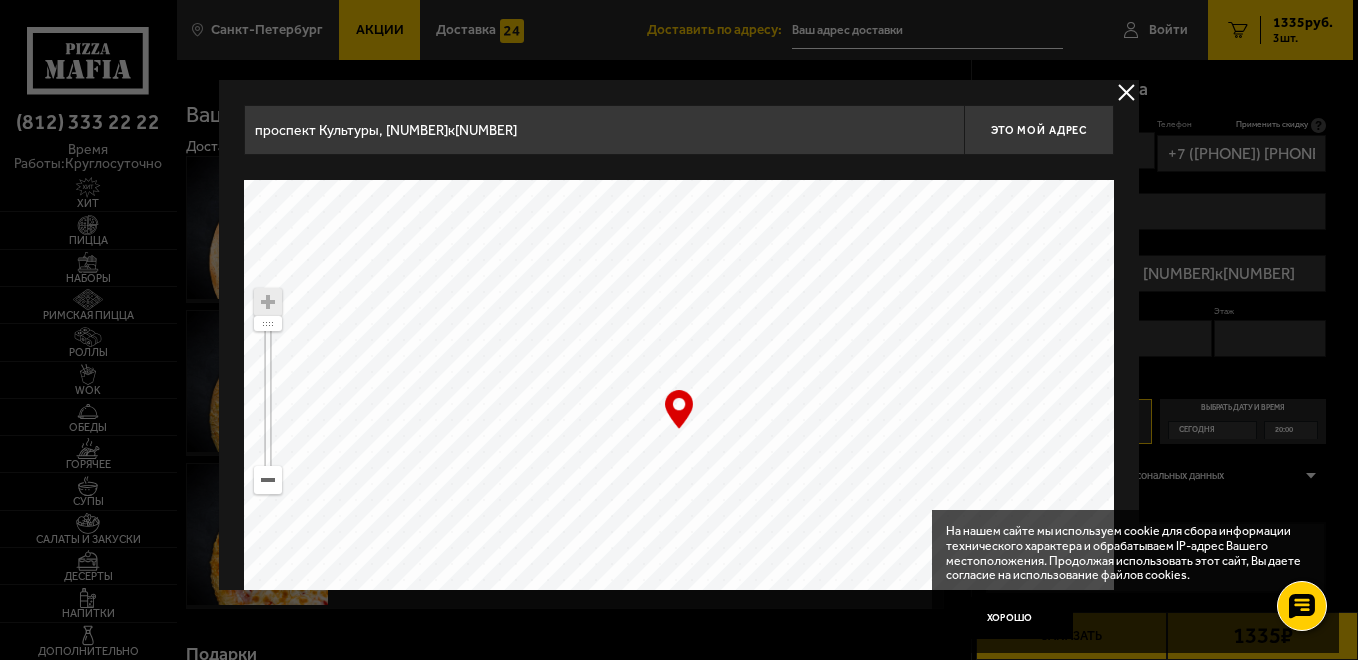 drag, startPoint x: 855, startPoint y: 274, endPoint x: 808, endPoint y: 367, distance: 104.20173 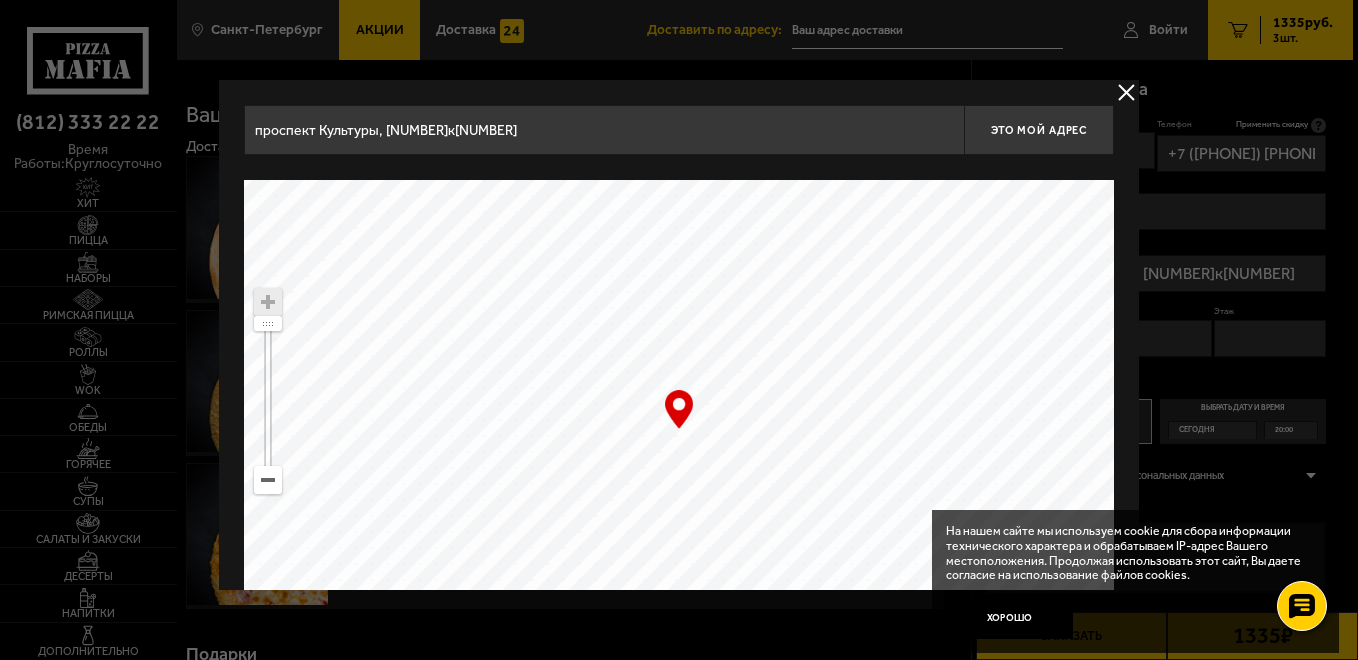 click at bounding box center (679, 430) 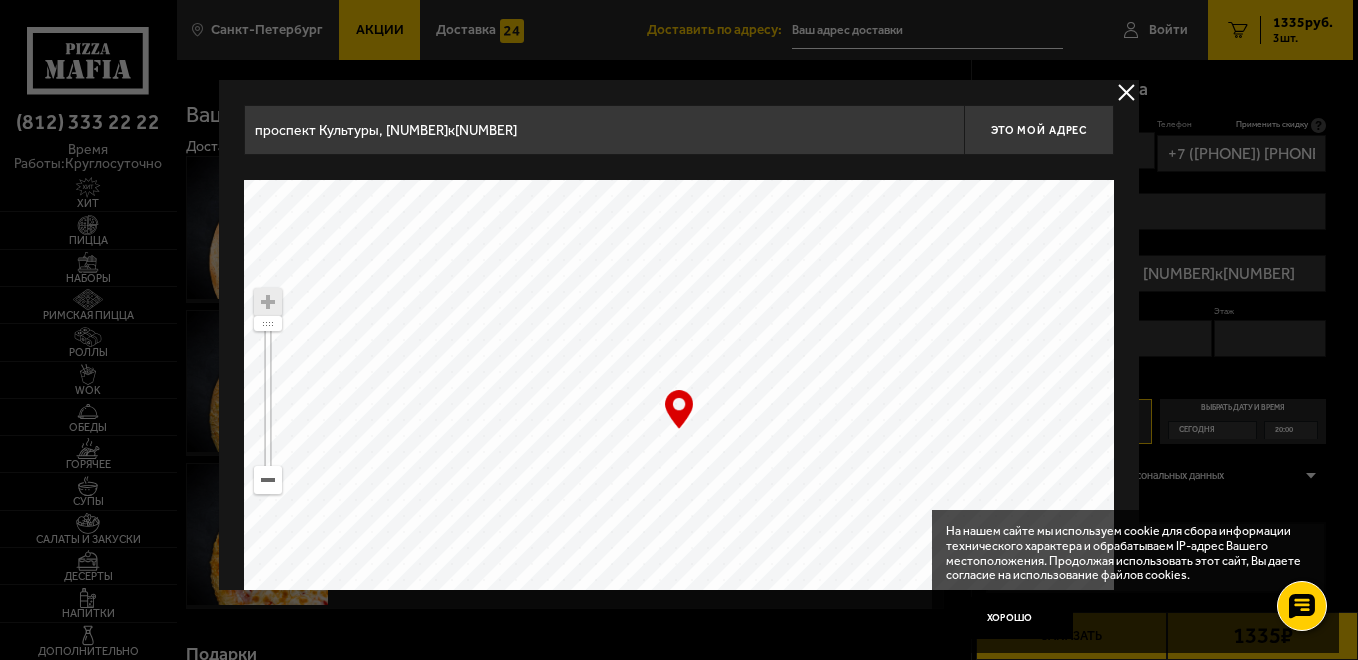 drag, startPoint x: 804, startPoint y: 369, endPoint x: 718, endPoint y: 439, distance: 110.88733 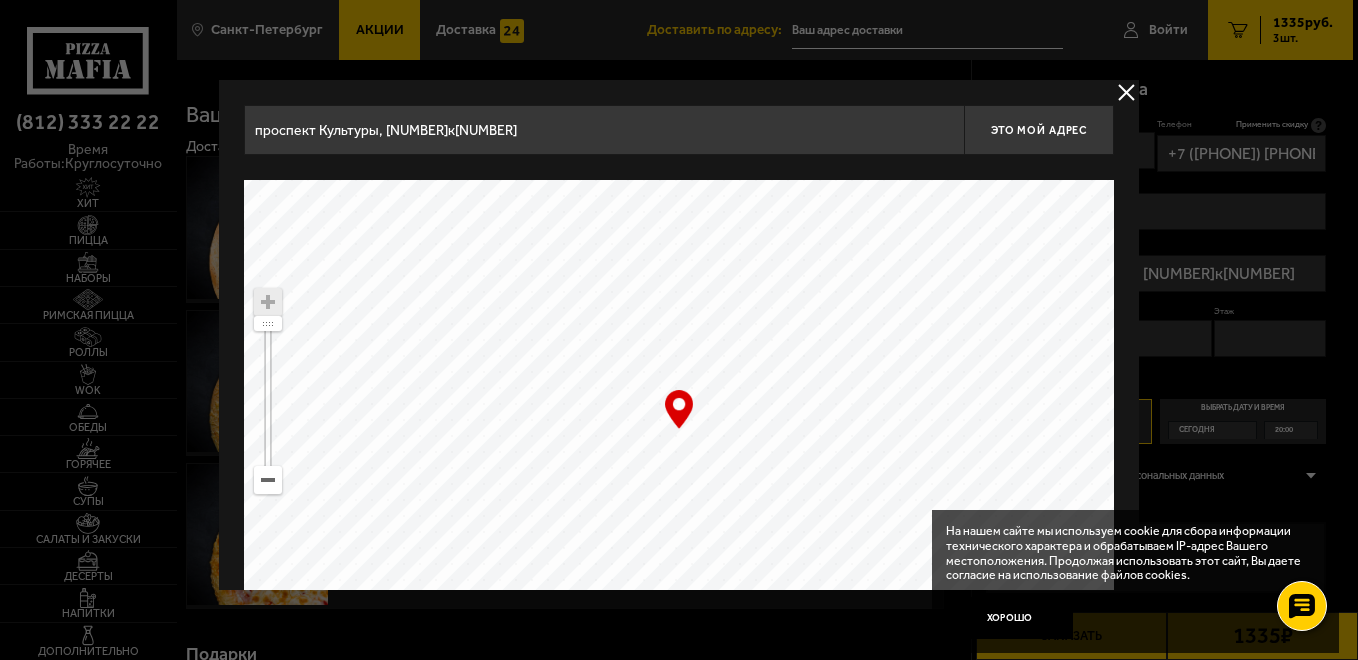 type on "проспект Культуры, [NUMBER]к[NUMBER]" 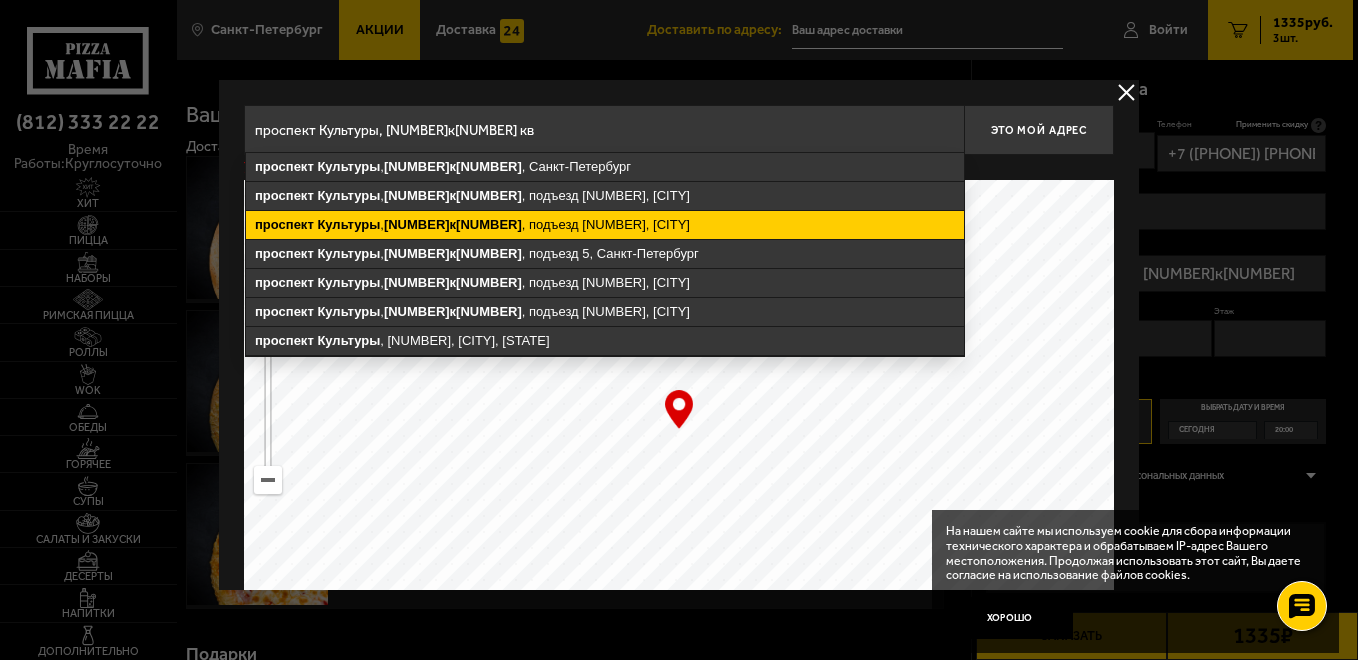 click on "проспект   Культуры ,  [NUMBER]к[NUMBER] , подъезд [NUMBER], [CITY]" at bounding box center (605, 225) 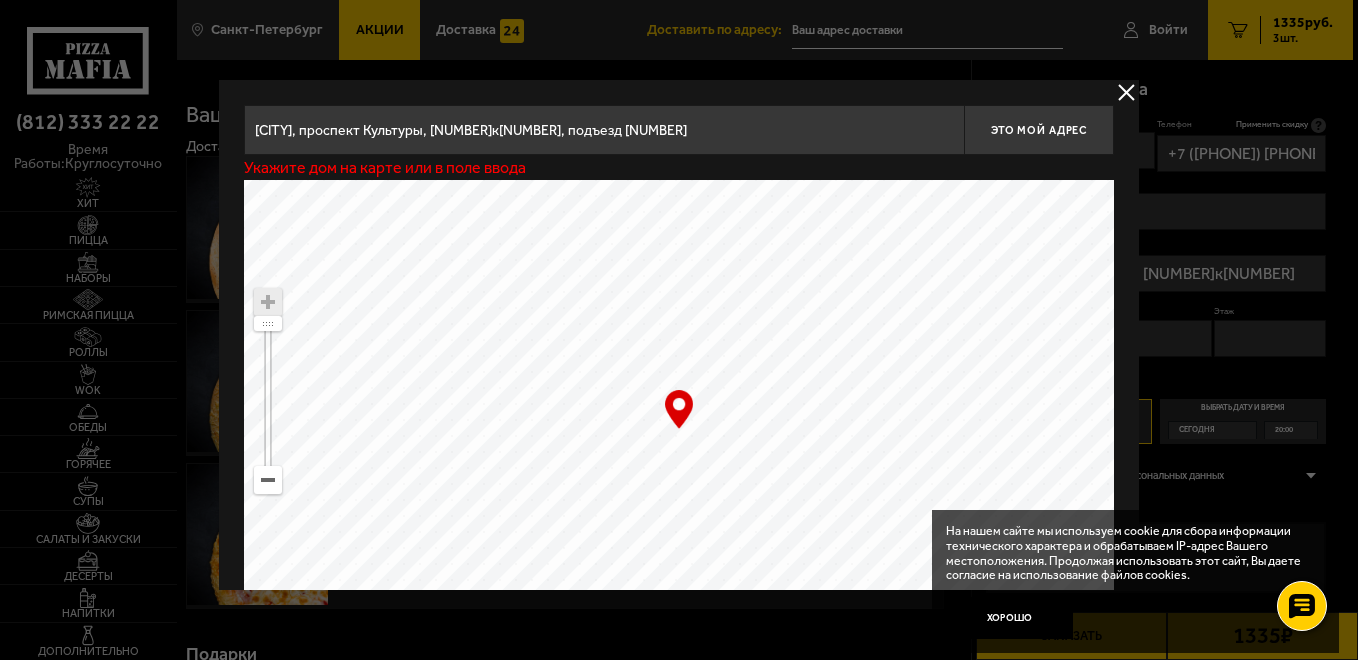 type on "проспект Культуры, [NUMBER]к[NUMBER], подъезд [NUMBER]" 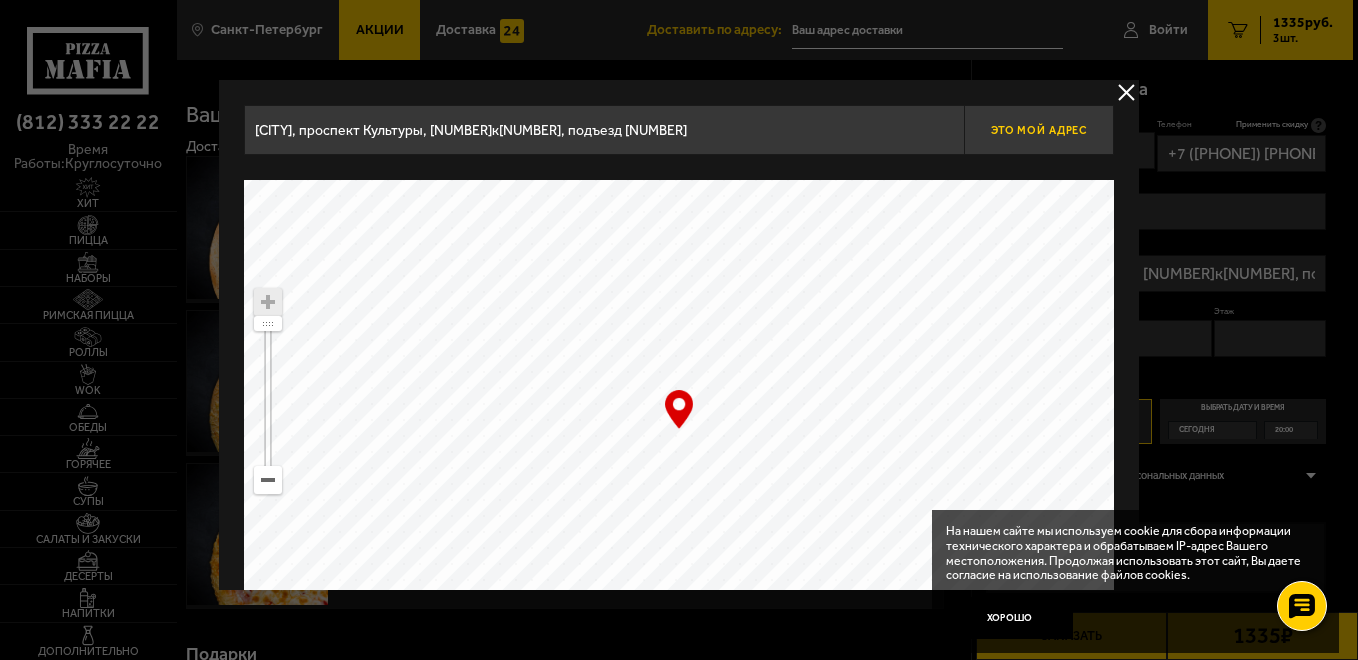 click on "Это мой адрес" at bounding box center [1039, 130] 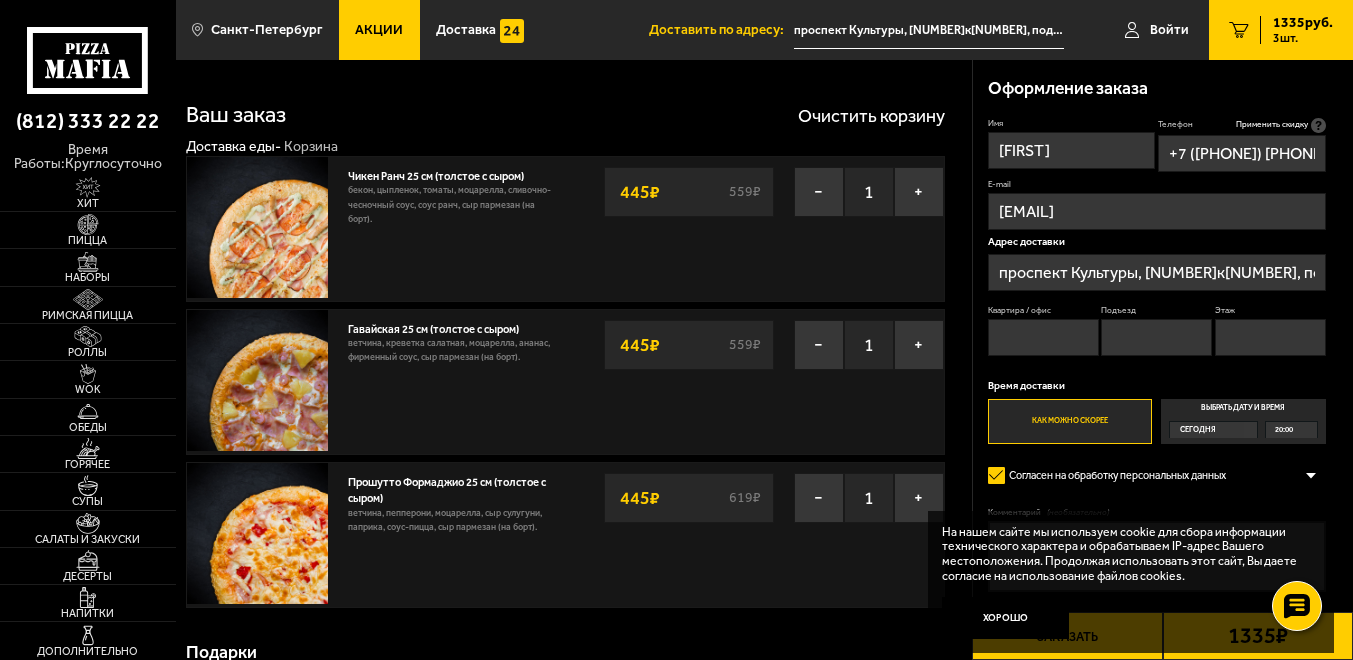 click on "проспект Культуры, [NUMBER]к[NUMBER], подъезд [NUMBER]" at bounding box center (1157, 272) 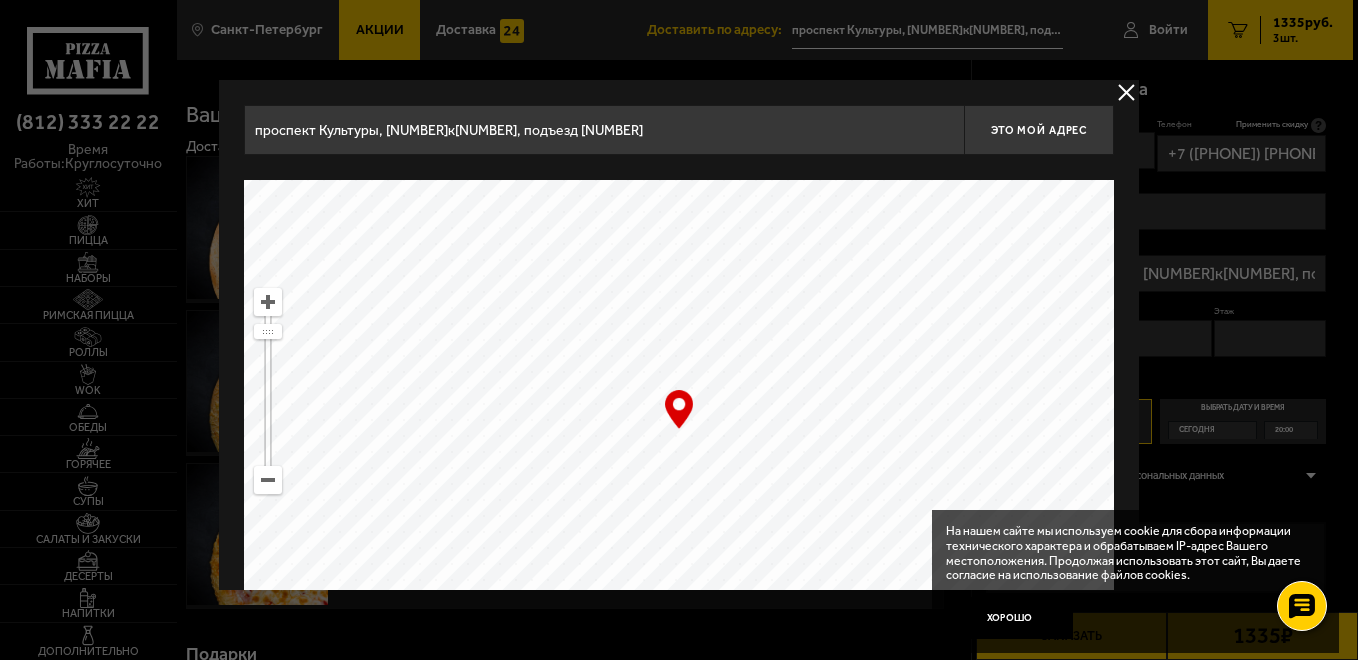 drag, startPoint x: 498, startPoint y: 129, endPoint x: 423, endPoint y: 142, distance: 76.11833 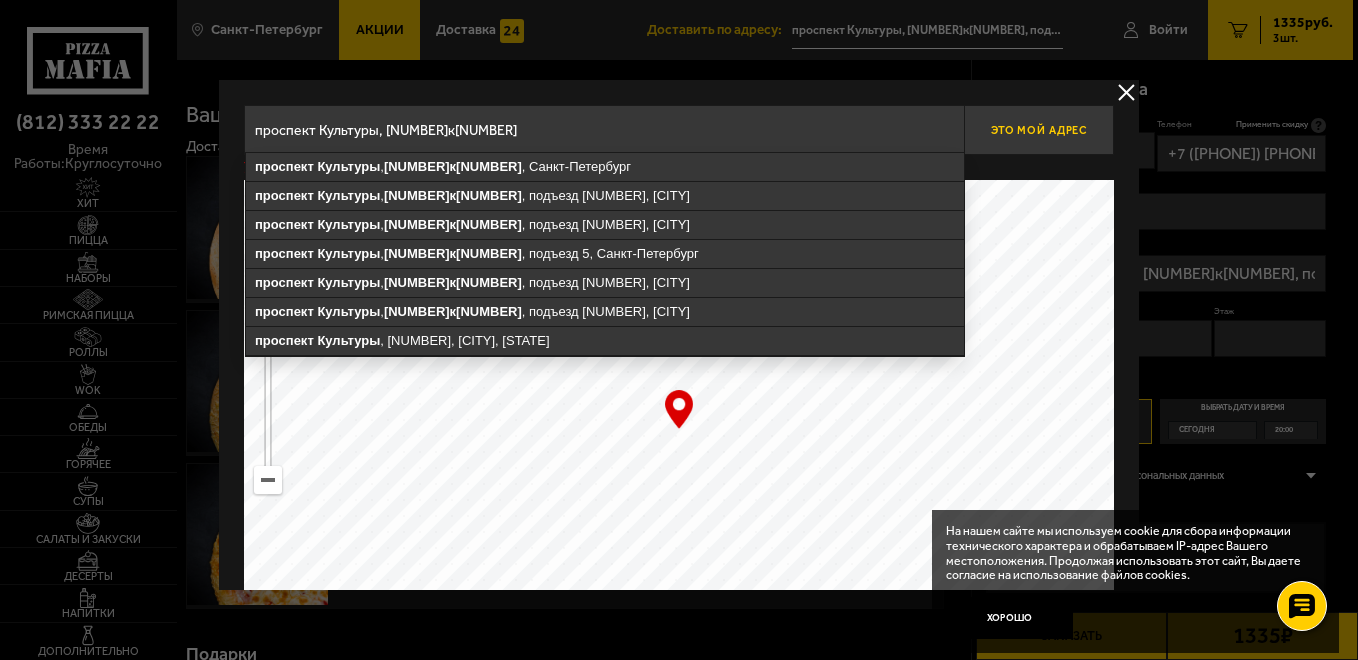 type on "проспект Культуры, [NUMBER]к[NUMBER]" 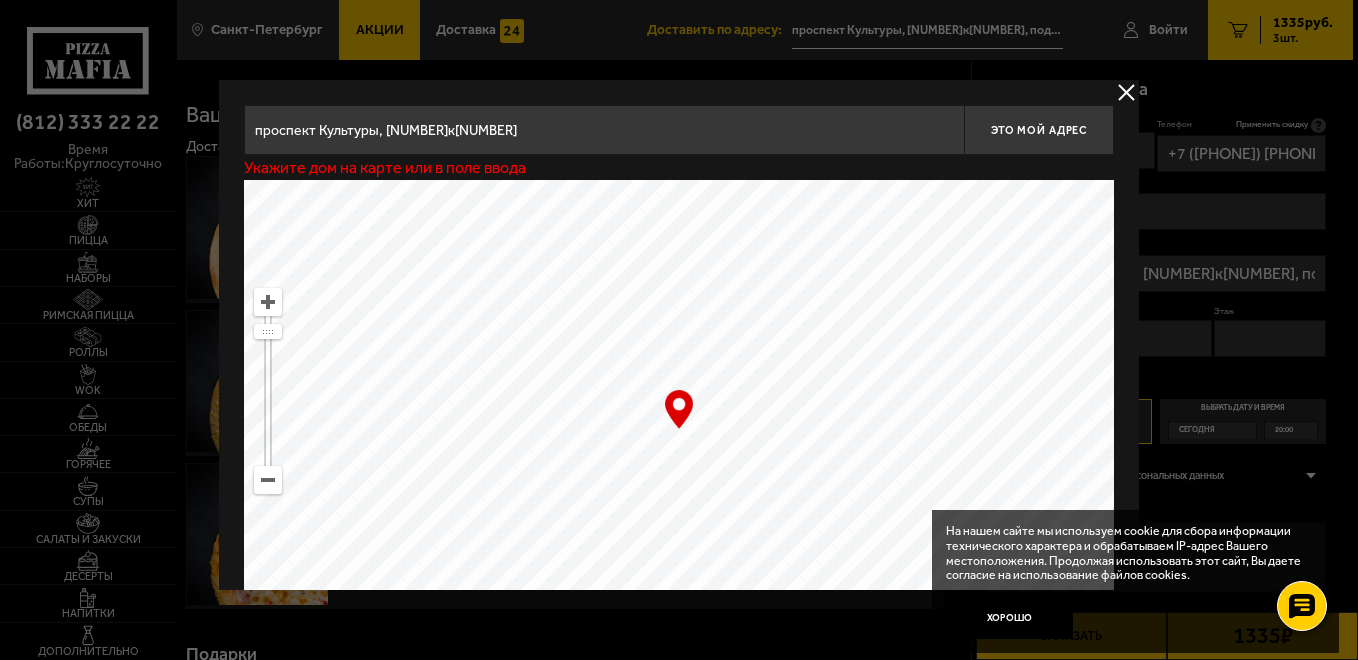 click at bounding box center (268, 302) 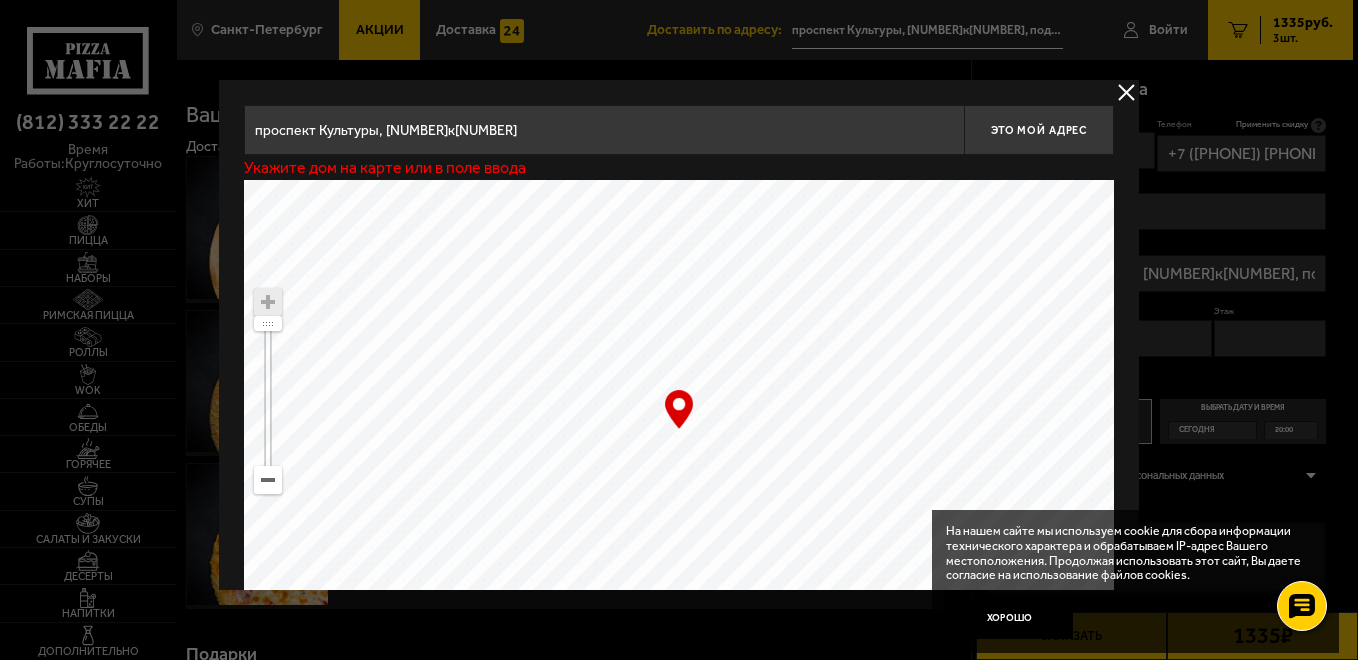 drag, startPoint x: 745, startPoint y: 379, endPoint x: 743, endPoint y: 411, distance: 32.06244 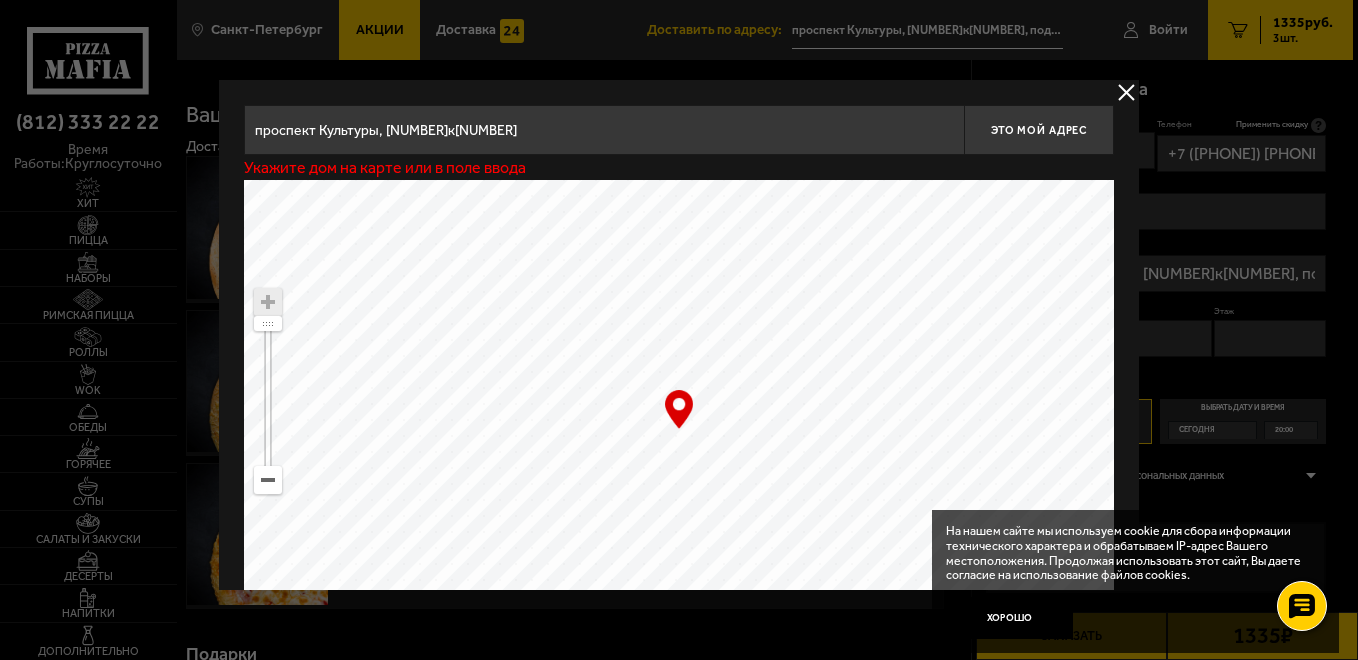 type on "проспект Культуры, [NUMBER]к[NUMBER]" 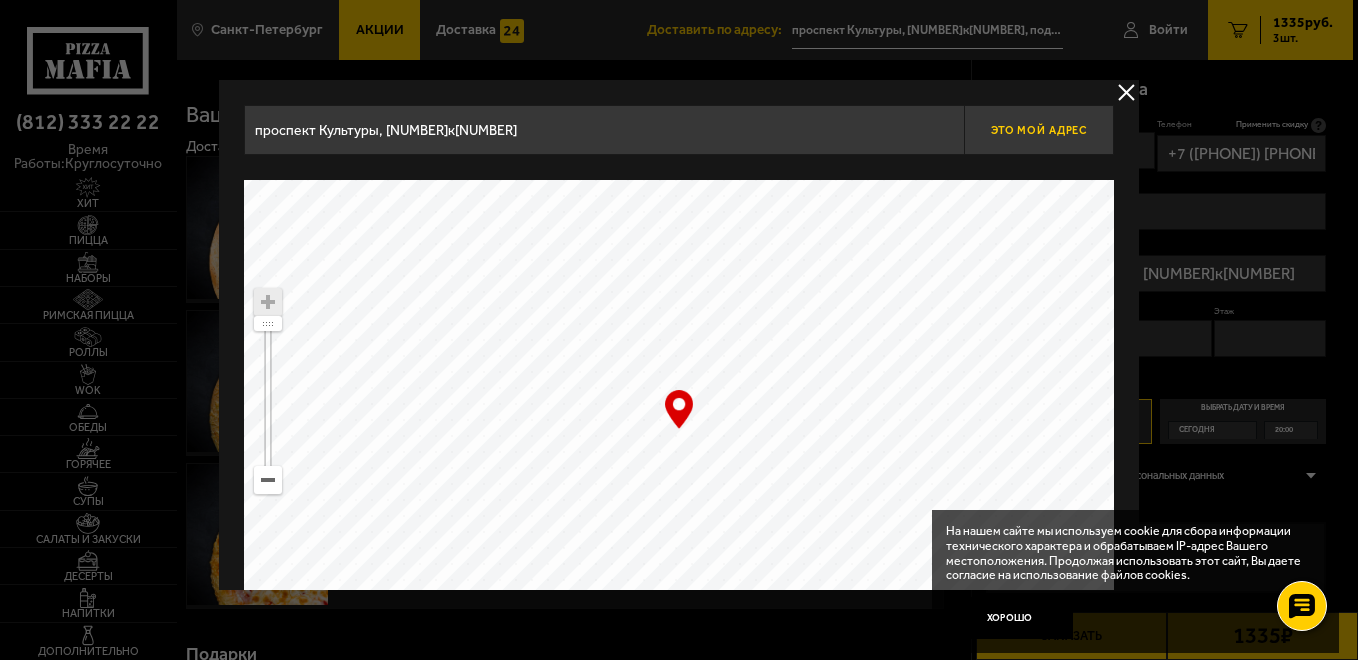 click on "Это мой адрес" at bounding box center [1039, 130] 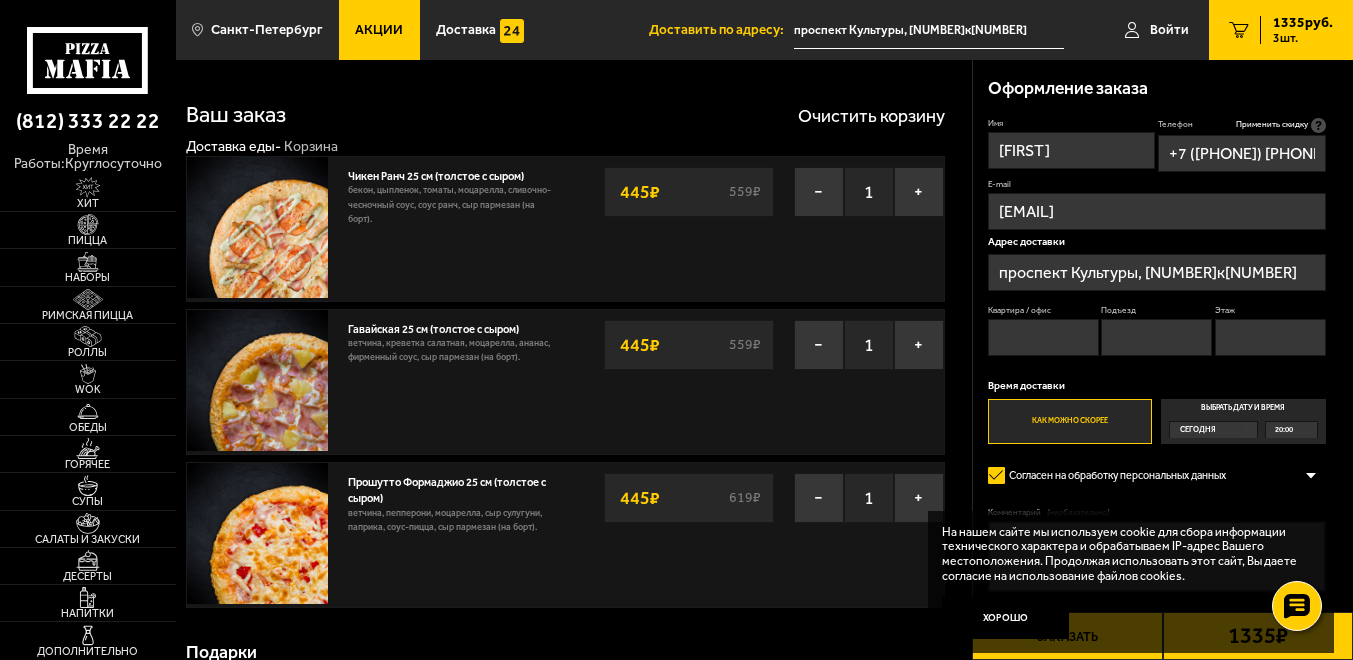 click on "Квартира / офис" at bounding box center (1043, 337) 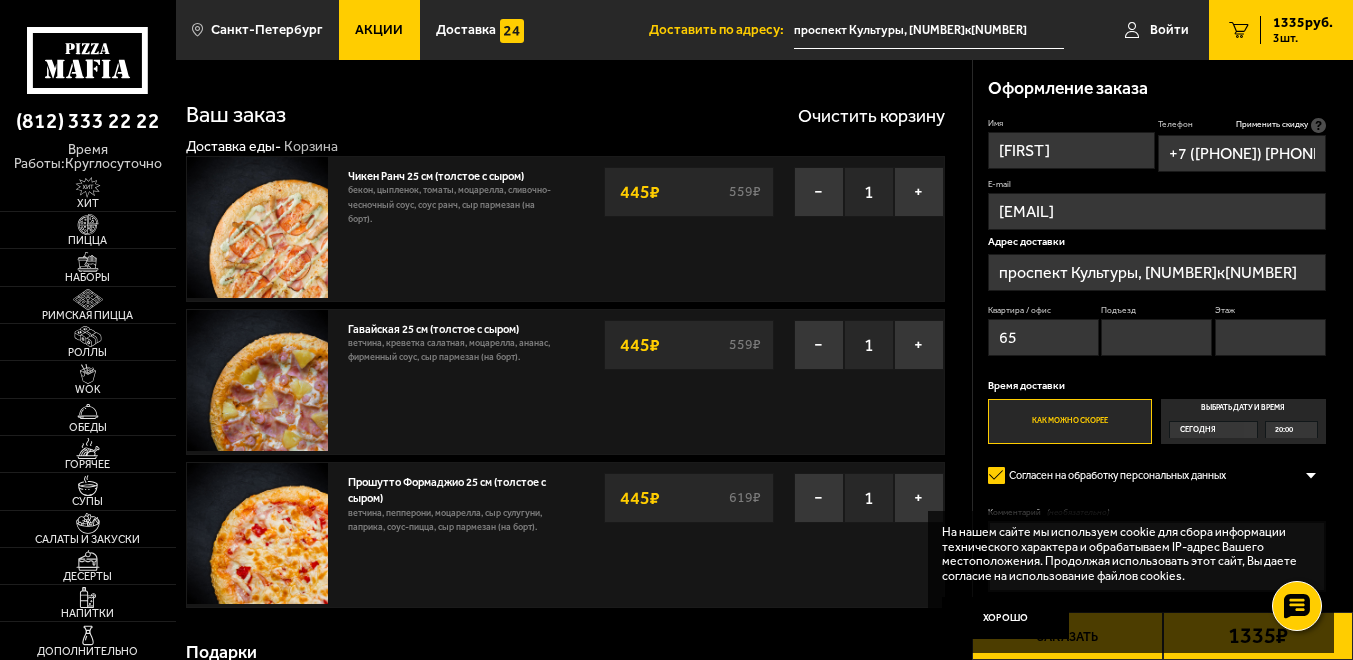 type on "65" 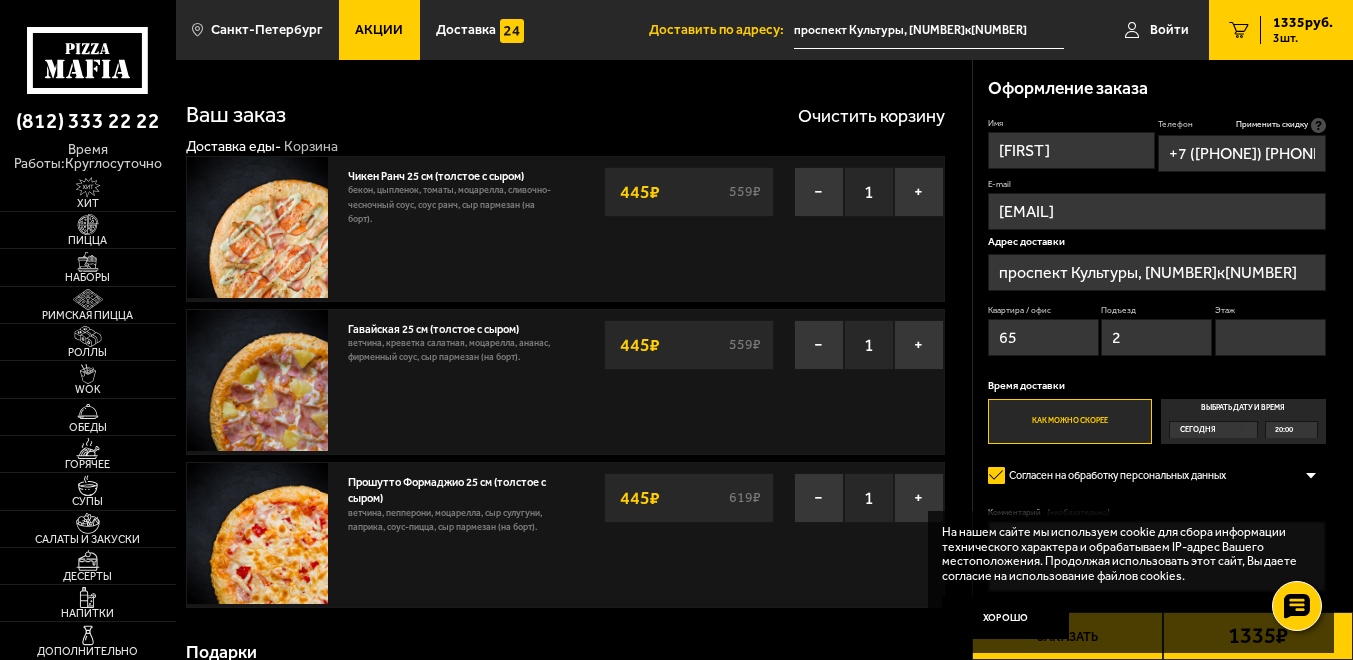 type on "2" 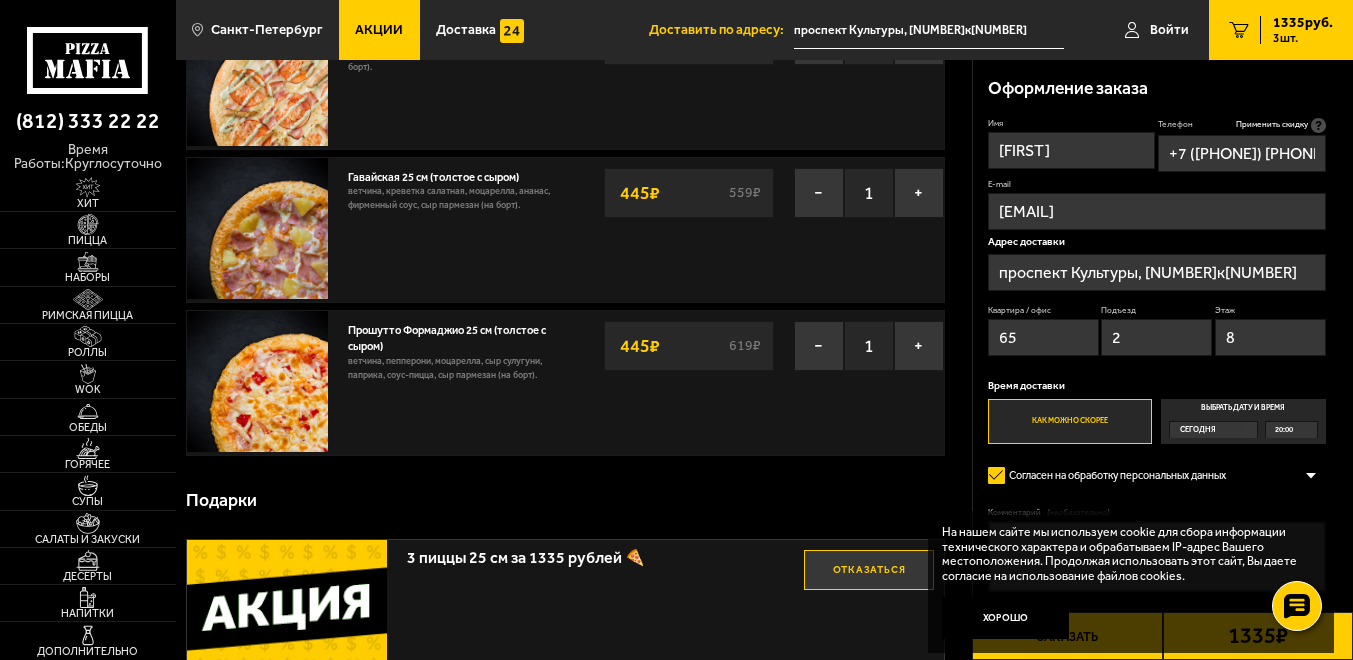 scroll, scrollTop: 200, scrollLeft: 0, axis: vertical 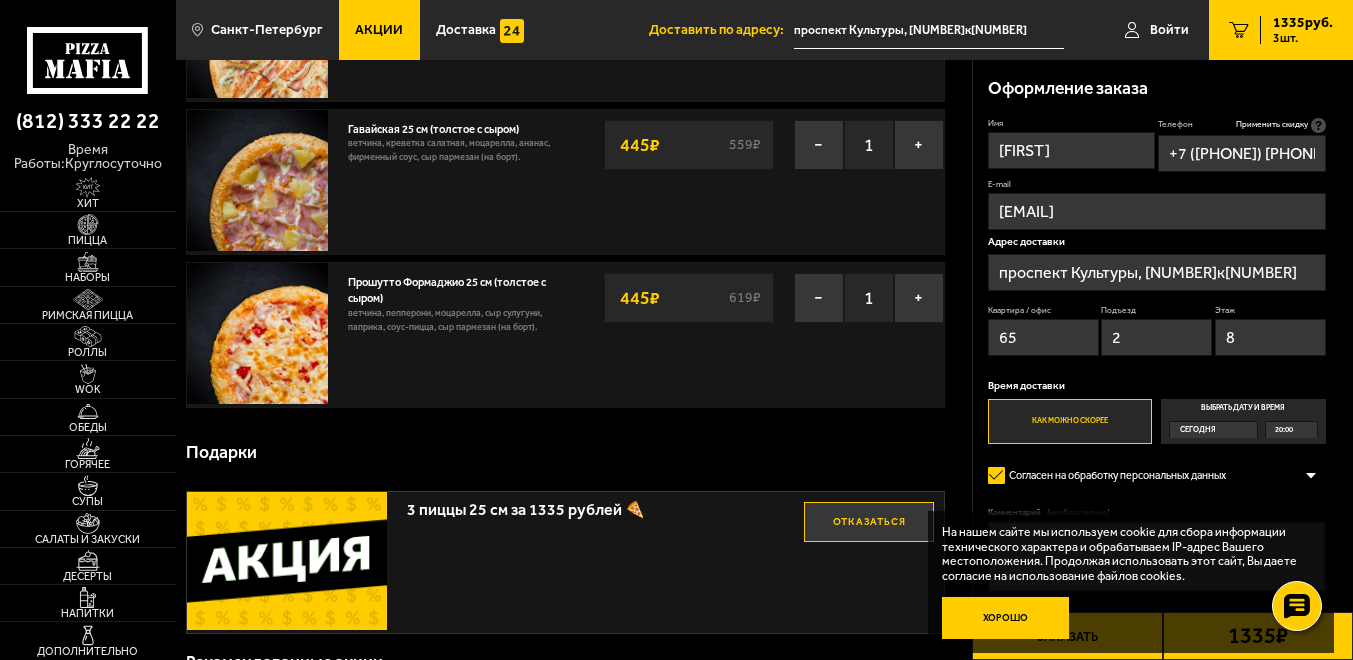 type on "8" 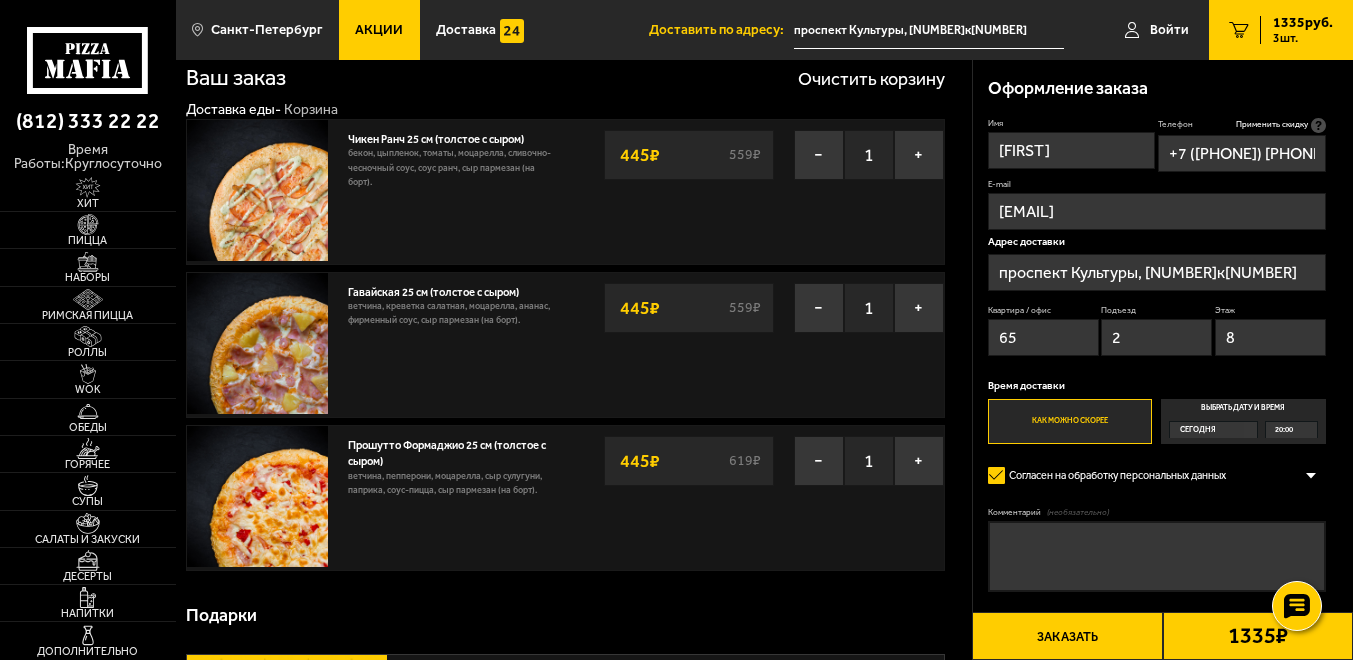 scroll, scrollTop: 0, scrollLeft: 0, axis: both 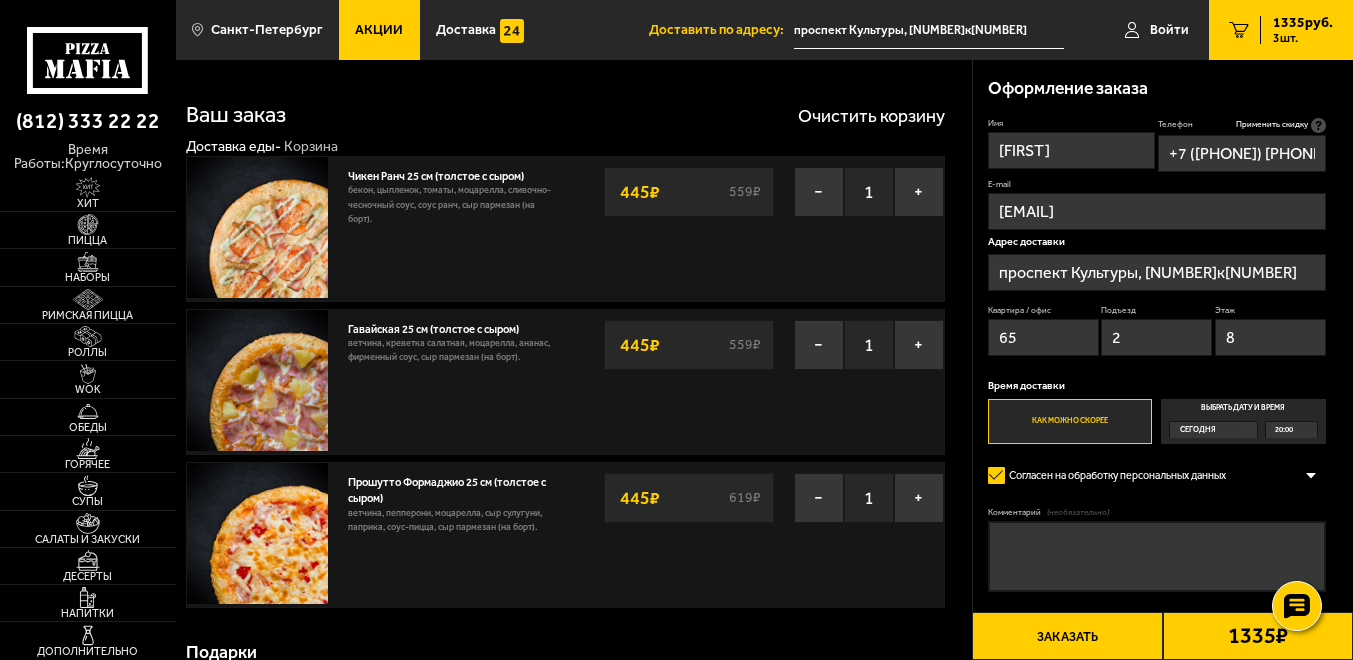 click on "Заказать" at bounding box center (1067, 636) 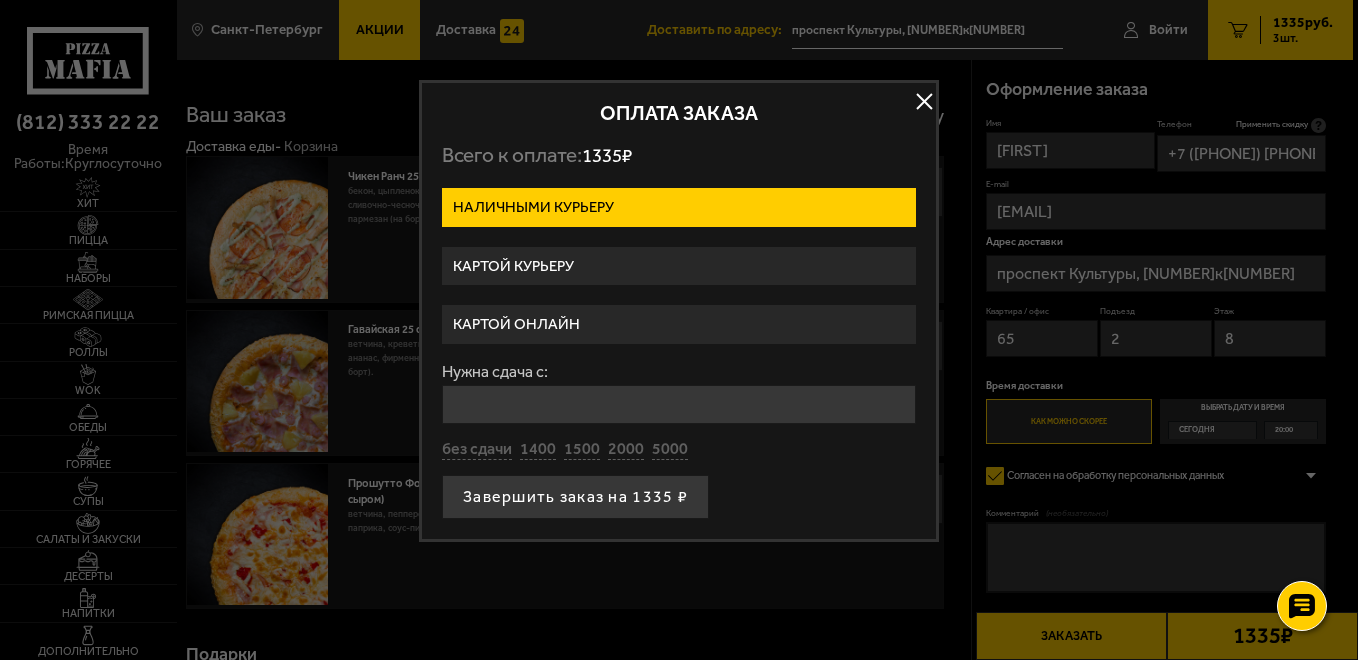 click on "Картой курьеру" at bounding box center [679, 266] 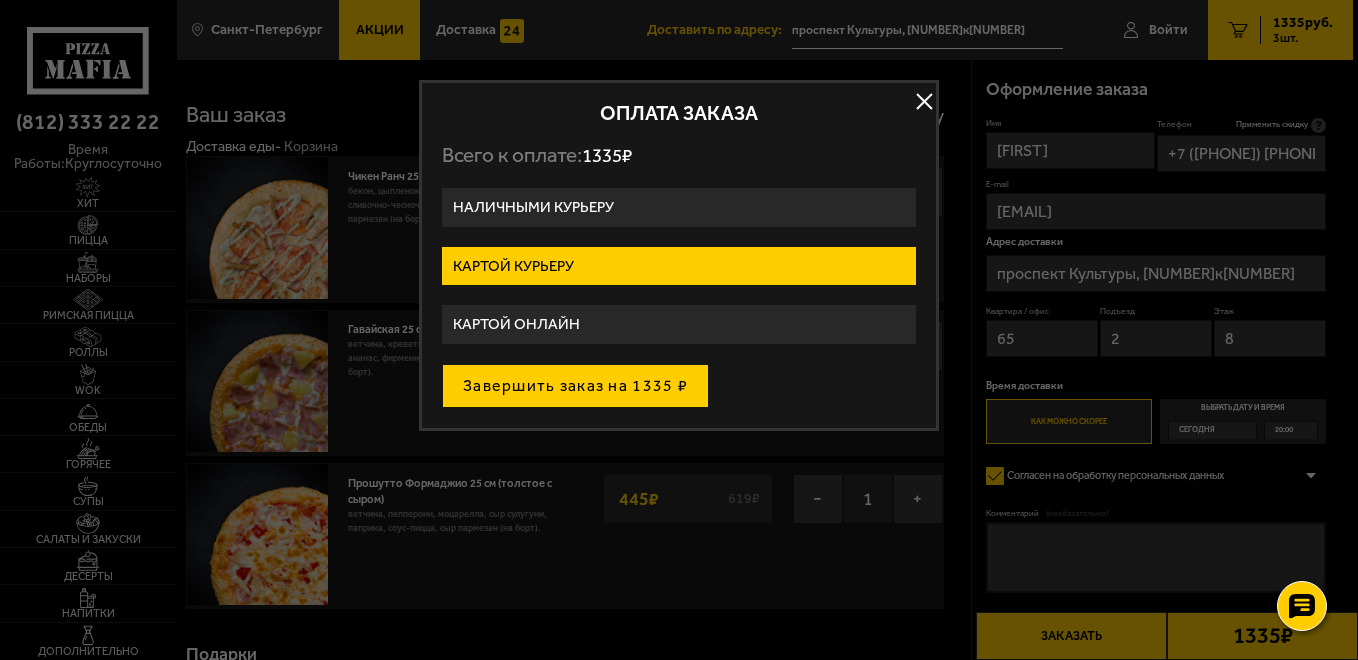click on "Завершить заказ на 1335 ₽" at bounding box center [575, 386] 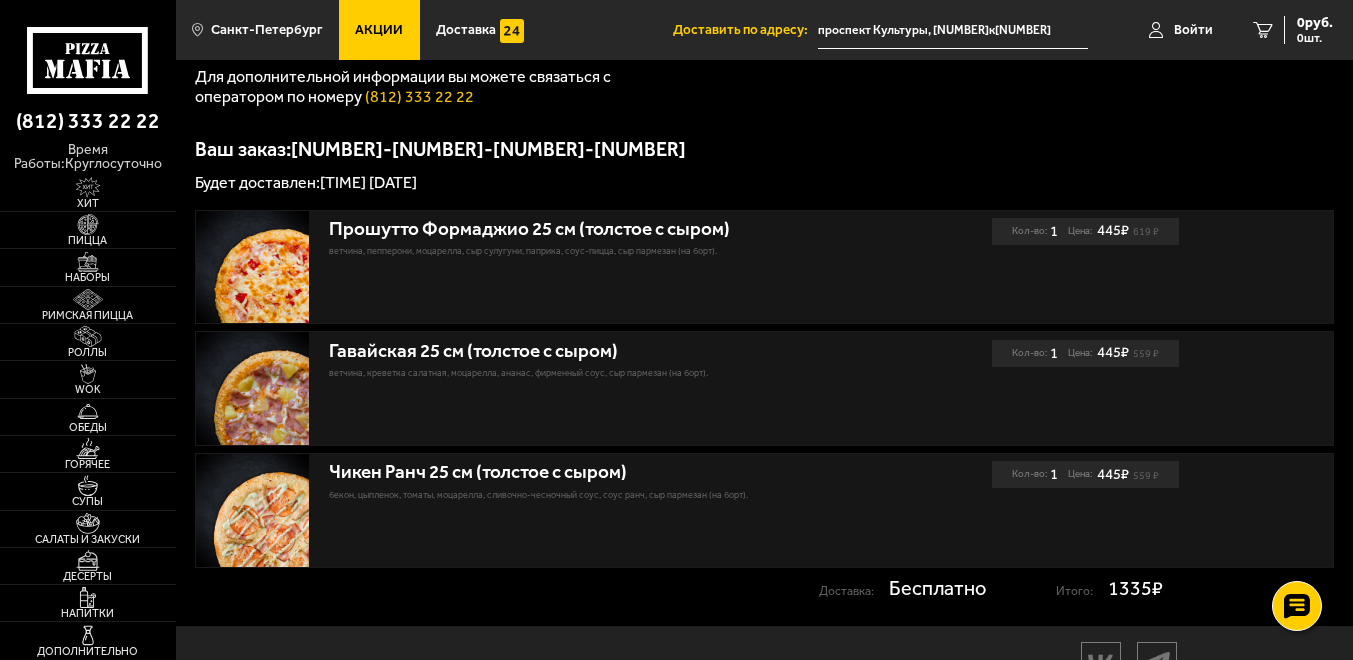 scroll, scrollTop: 0, scrollLeft: 0, axis: both 